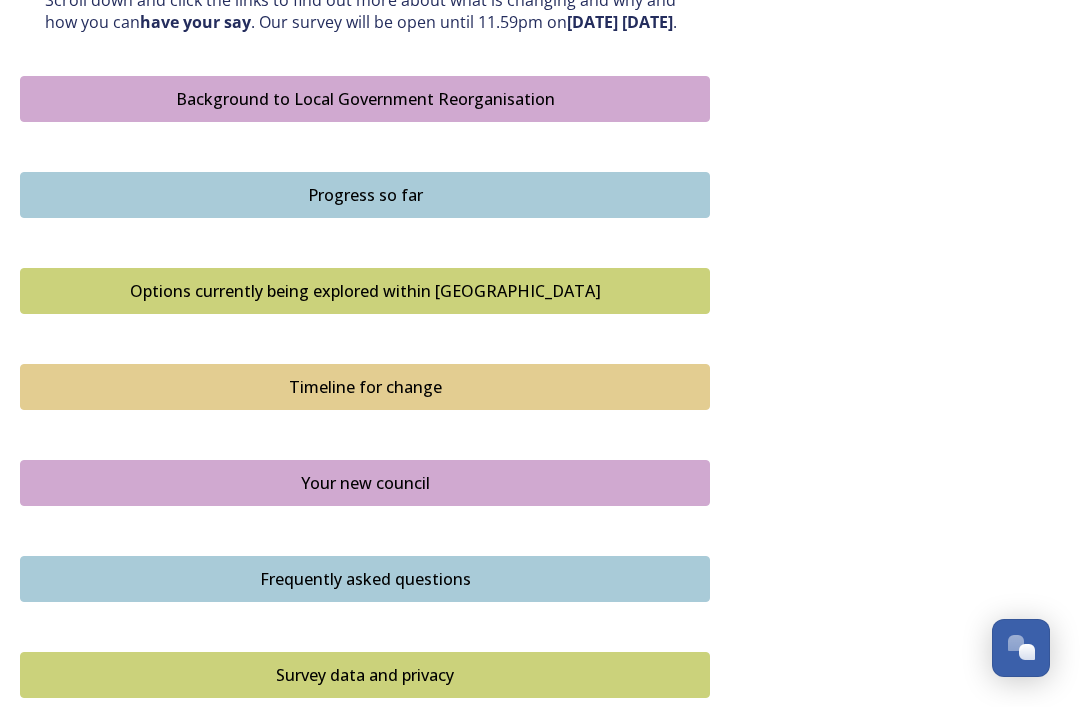 scroll, scrollTop: 1266, scrollLeft: 0, axis: vertical 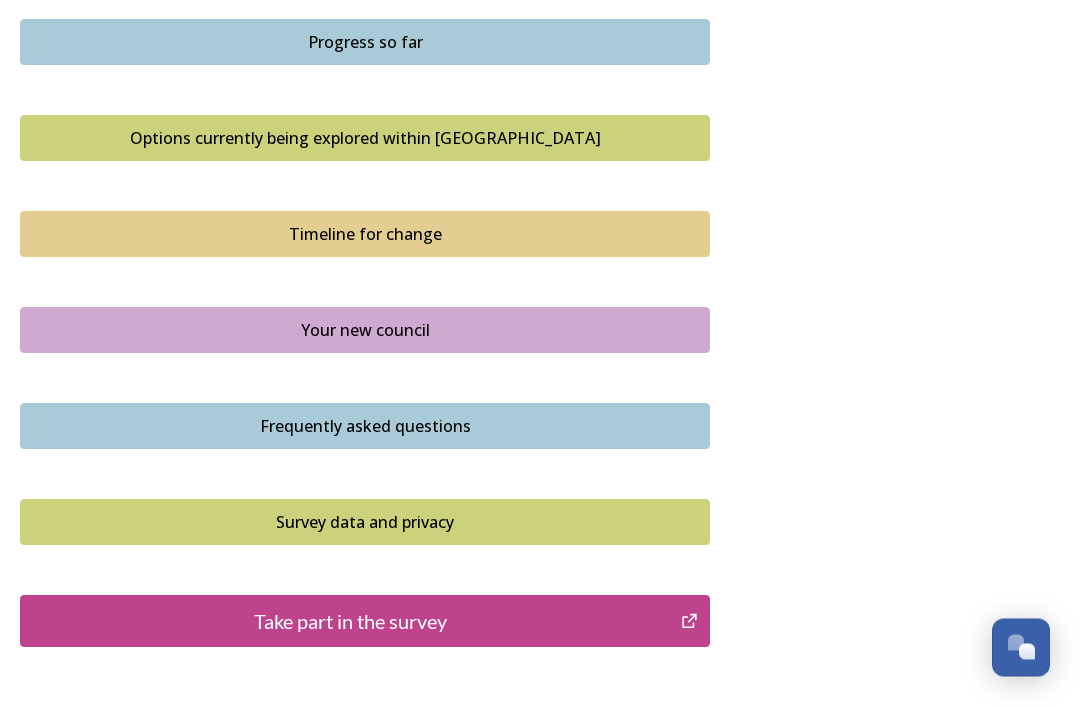 click on "Take part in the survey" at bounding box center (350, 622) 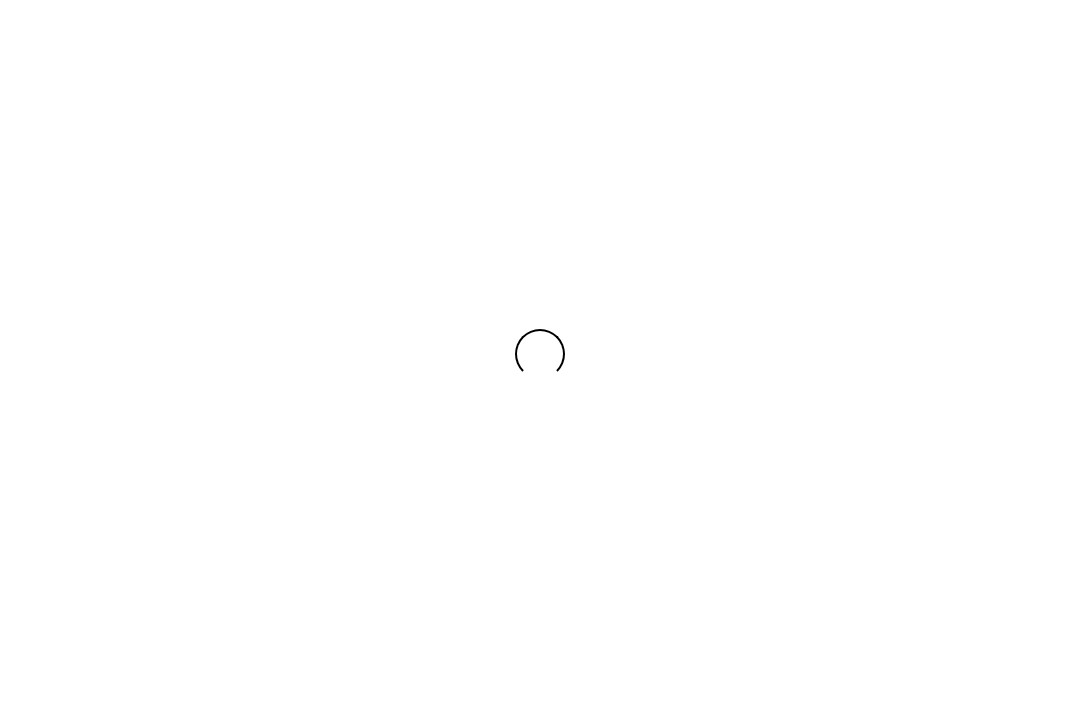 scroll, scrollTop: 0, scrollLeft: 0, axis: both 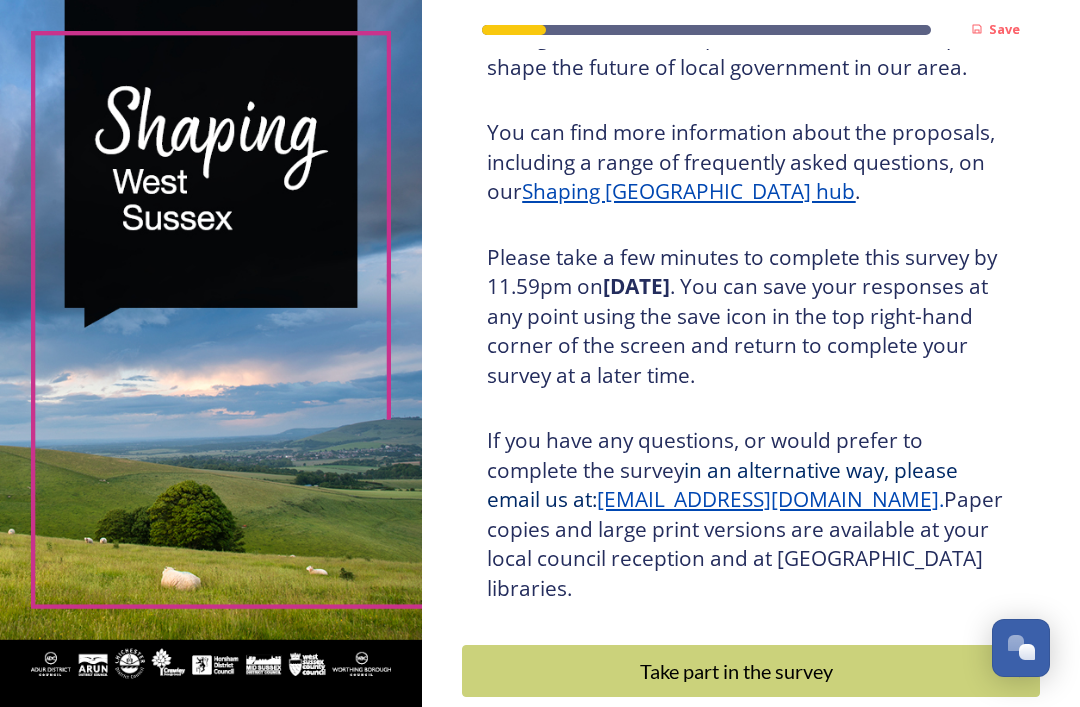 click on "Take part in the survey" at bounding box center [736, 671] 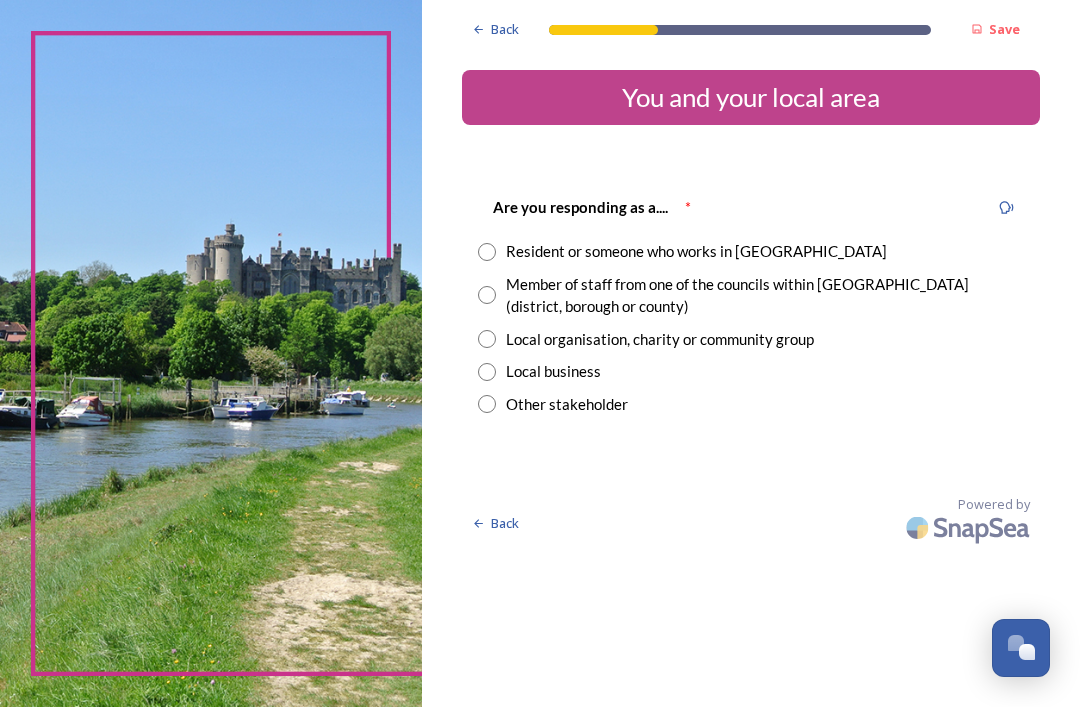 click at bounding box center (487, 252) 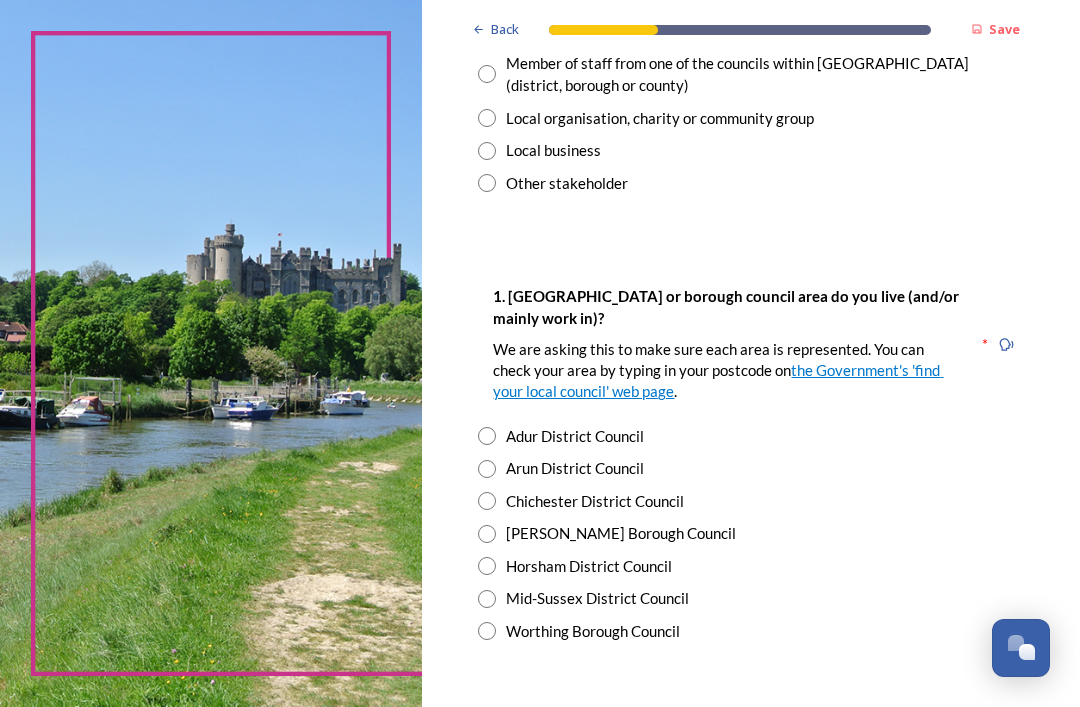 scroll, scrollTop: 221, scrollLeft: 0, axis: vertical 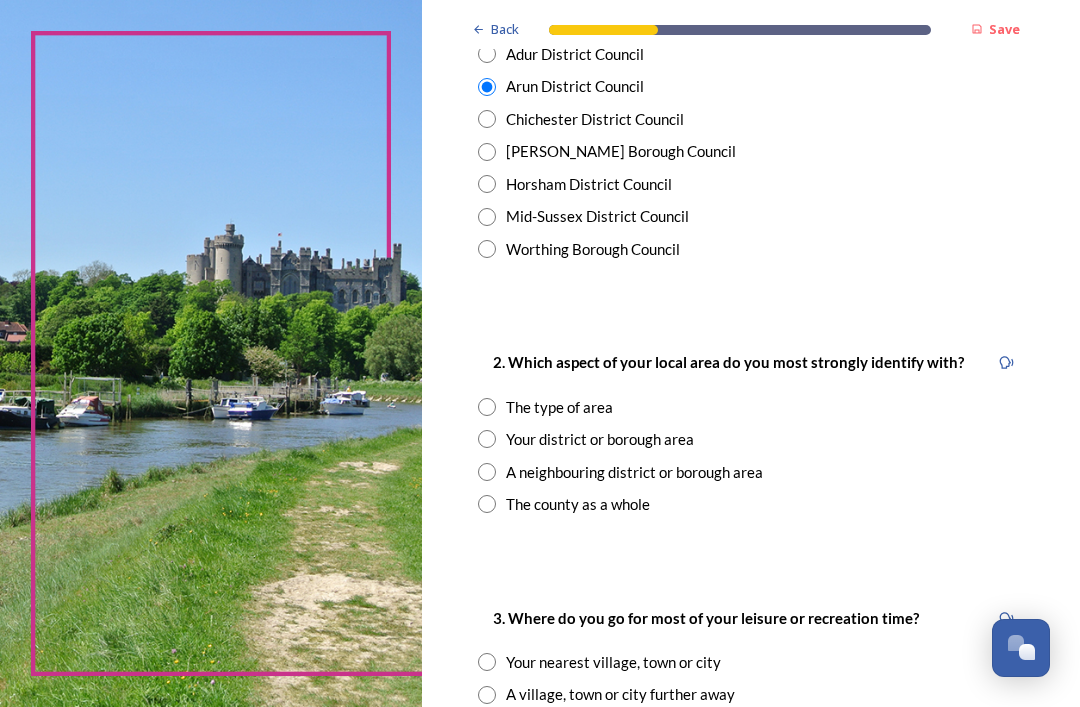 click on "Your district or borough area" at bounding box center (751, 439) 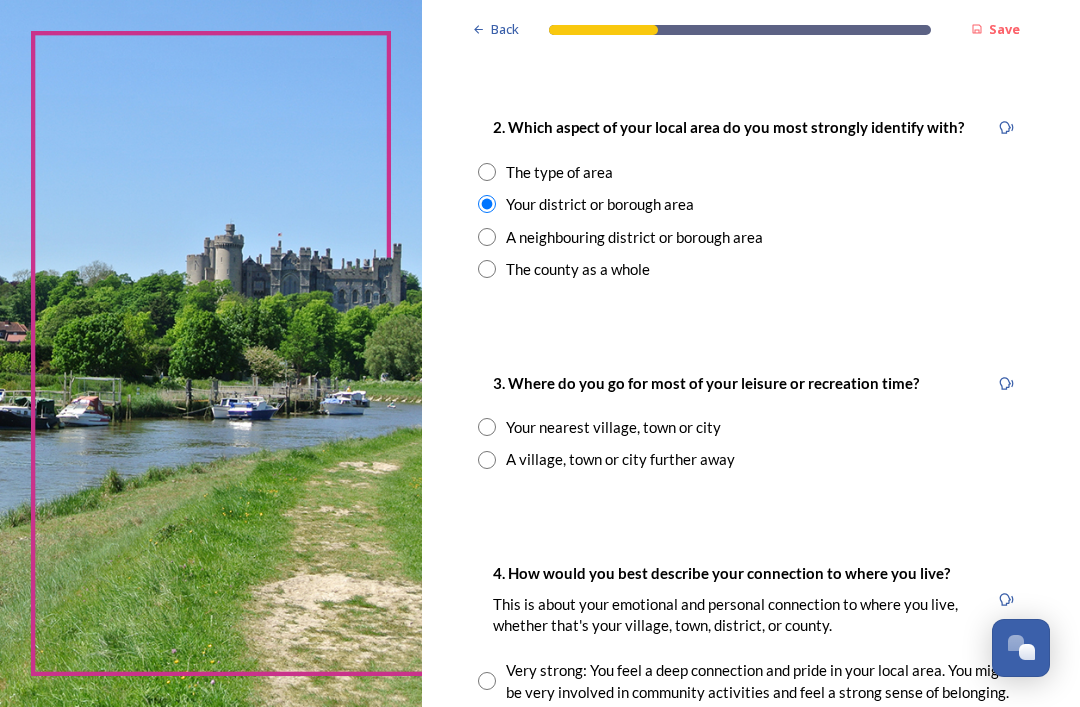 scroll, scrollTop: 838, scrollLeft: 0, axis: vertical 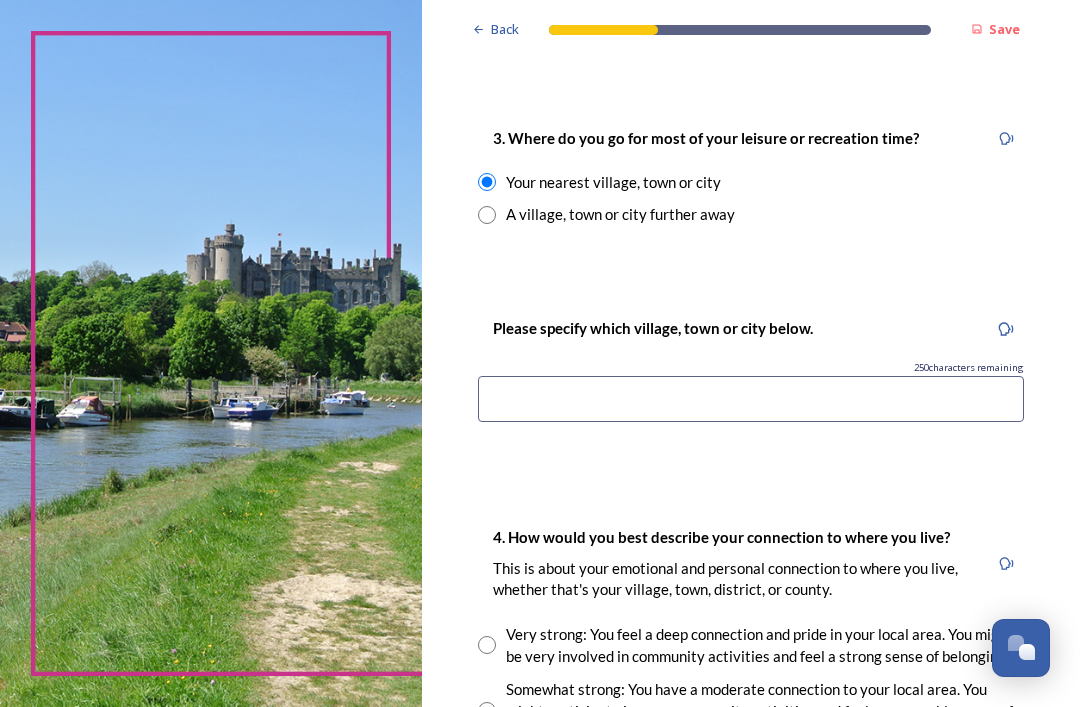 click at bounding box center (751, 399) 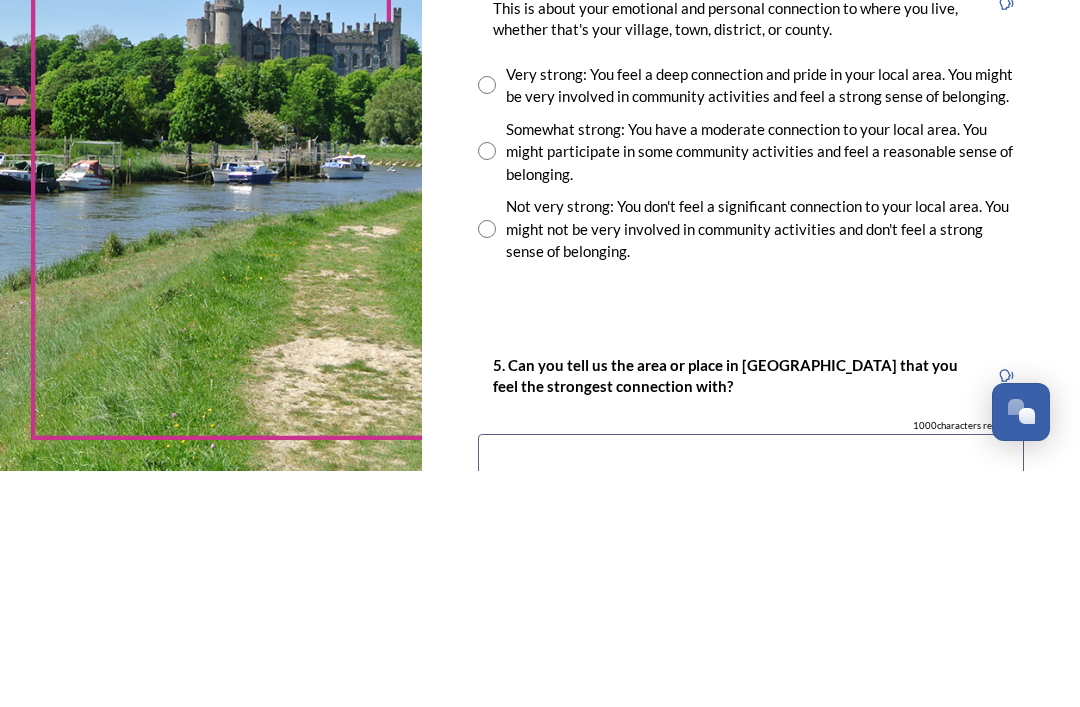 scroll, scrollTop: 1407, scrollLeft: 0, axis: vertical 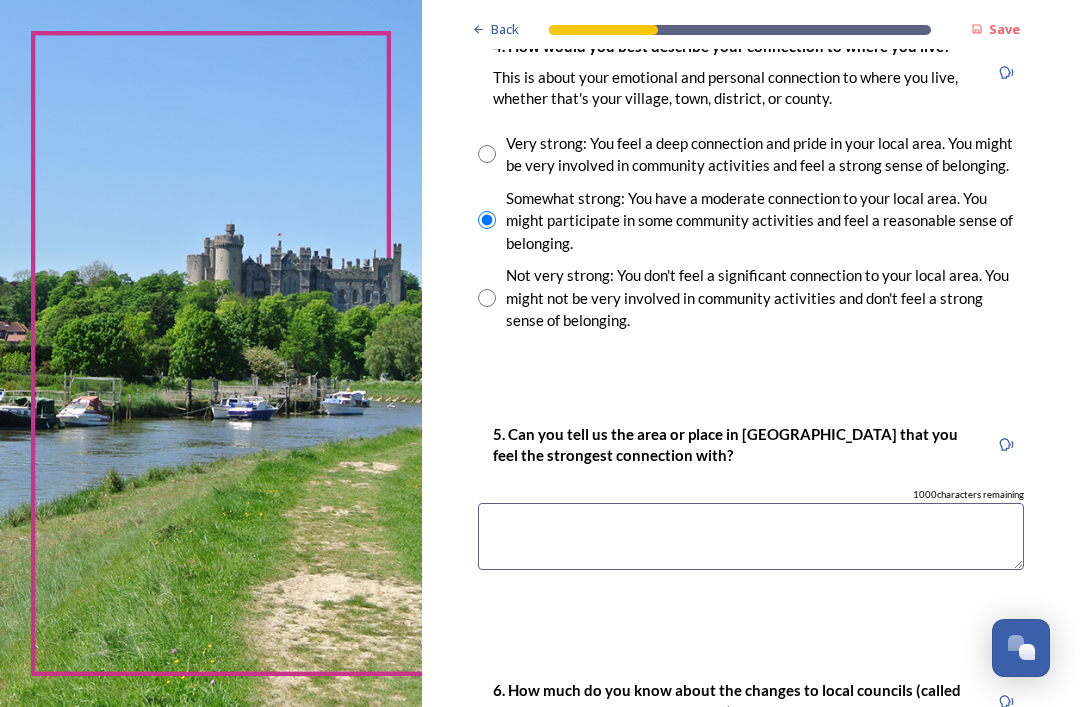 click at bounding box center (751, 536) 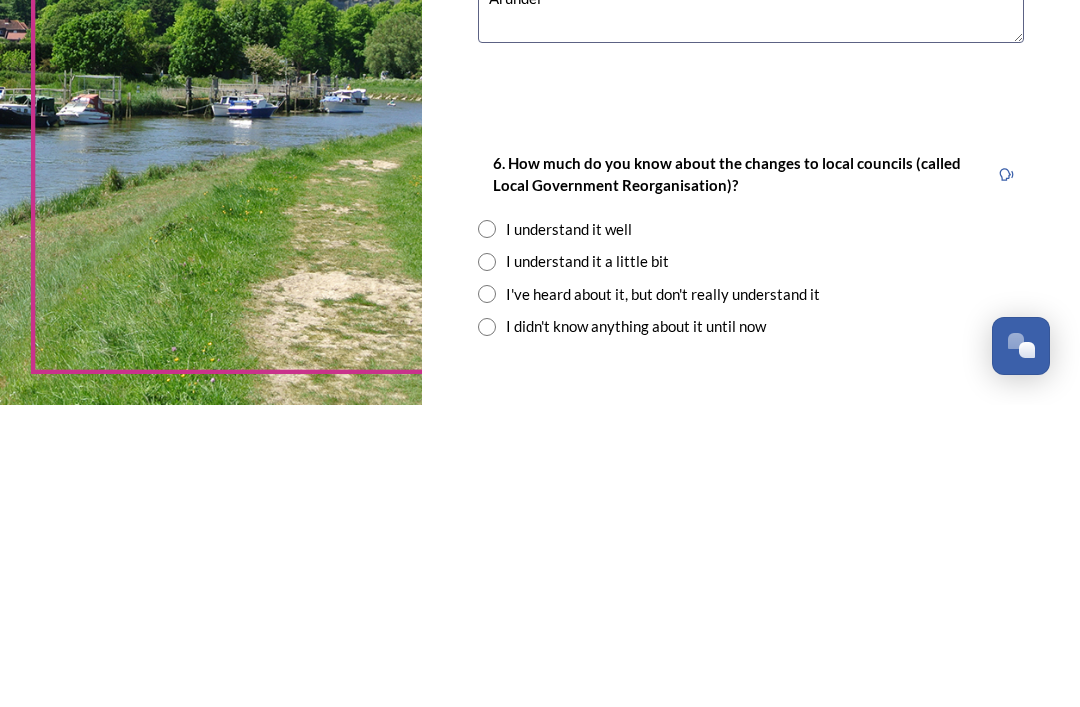 scroll, scrollTop: 1799, scrollLeft: 0, axis: vertical 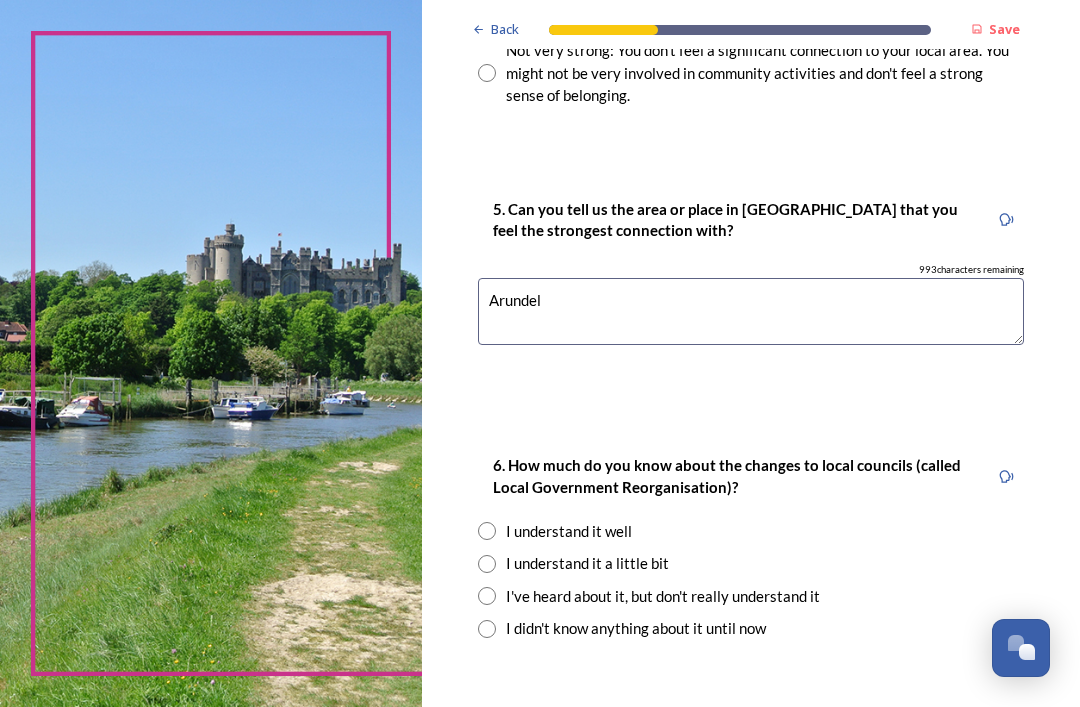 click at bounding box center [487, 564] 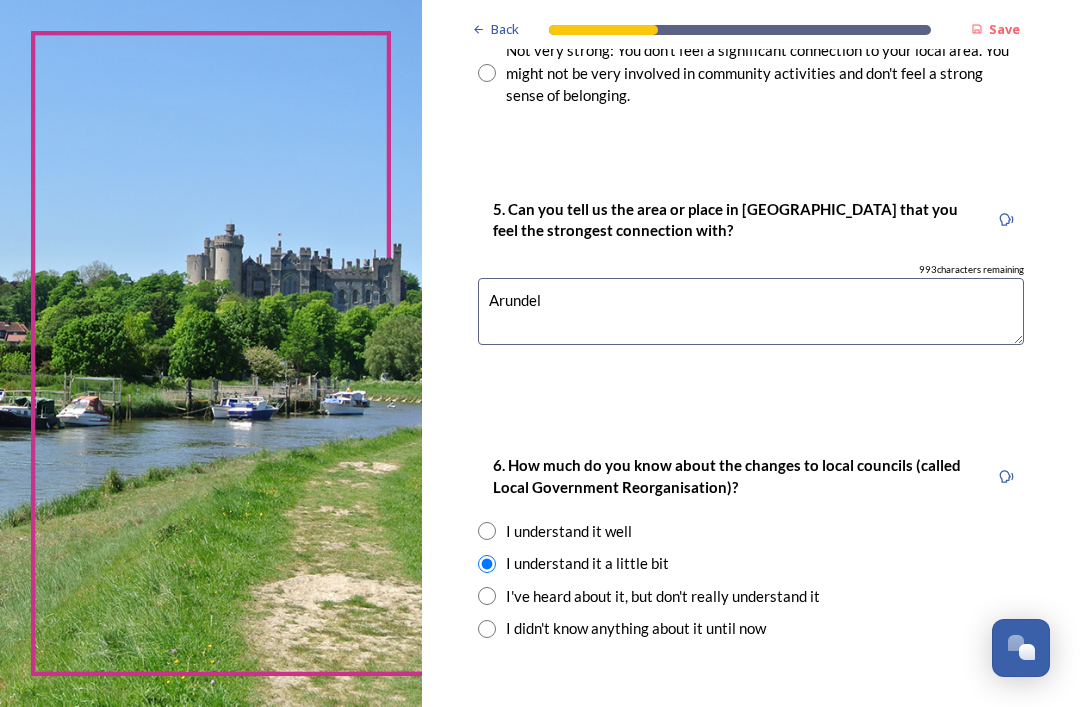 click on "Continue" at bounding box center (737, 734) 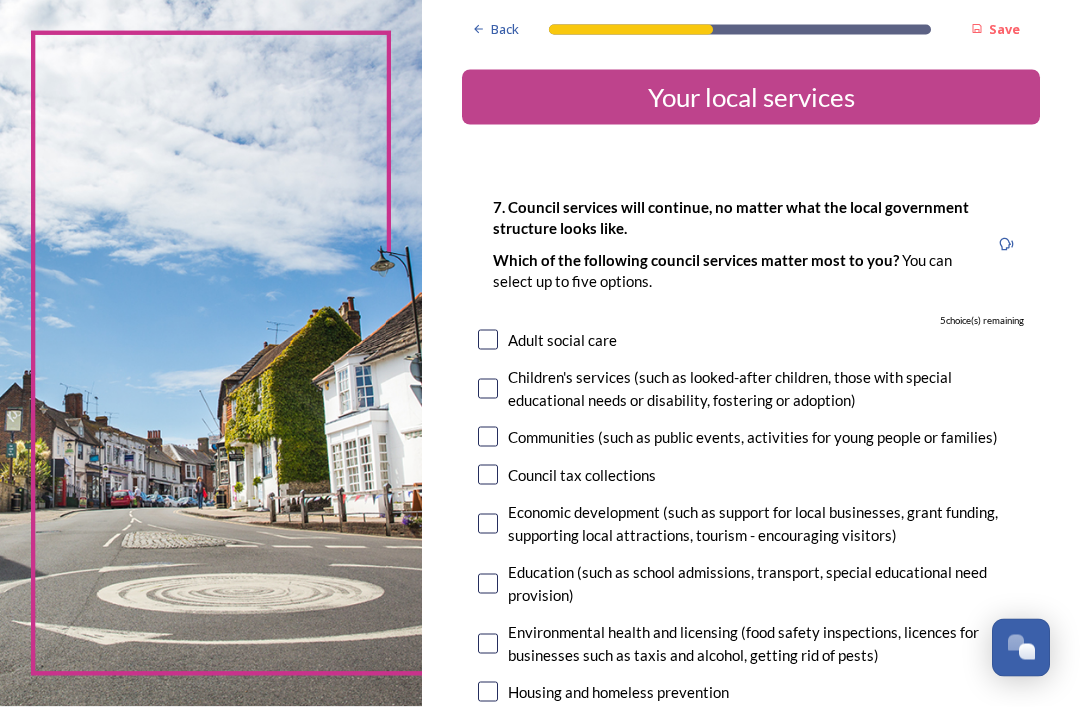 scroll, scrollTop: 0, scrollLeft: 0, axis: both 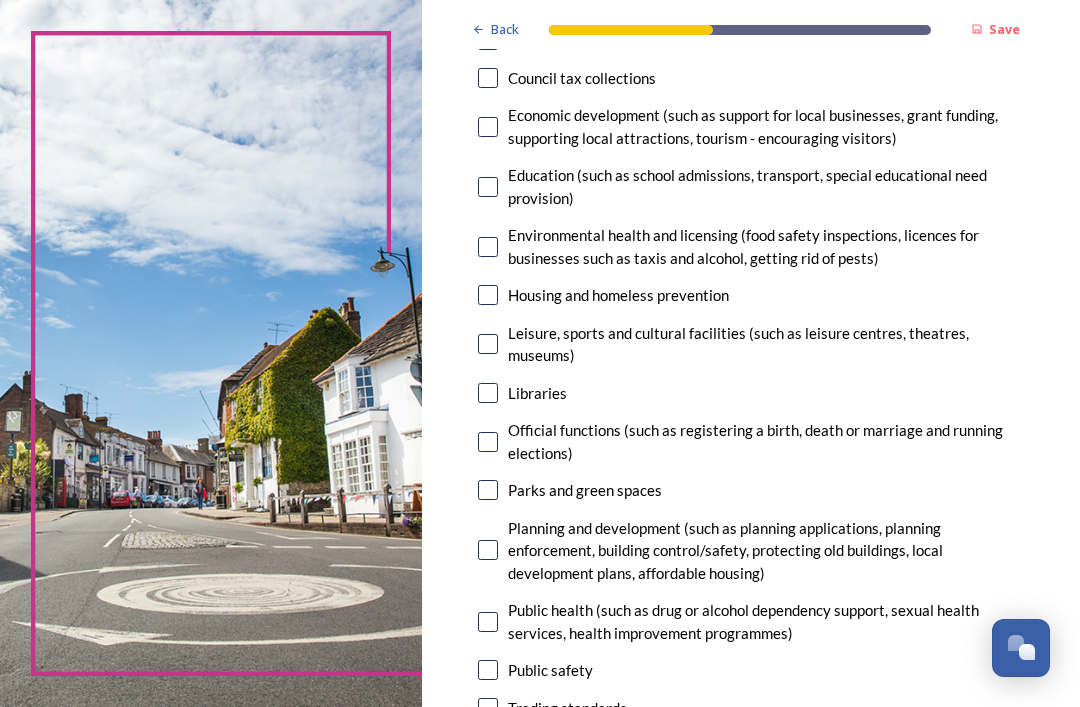 click at bounding box center [488, 393] 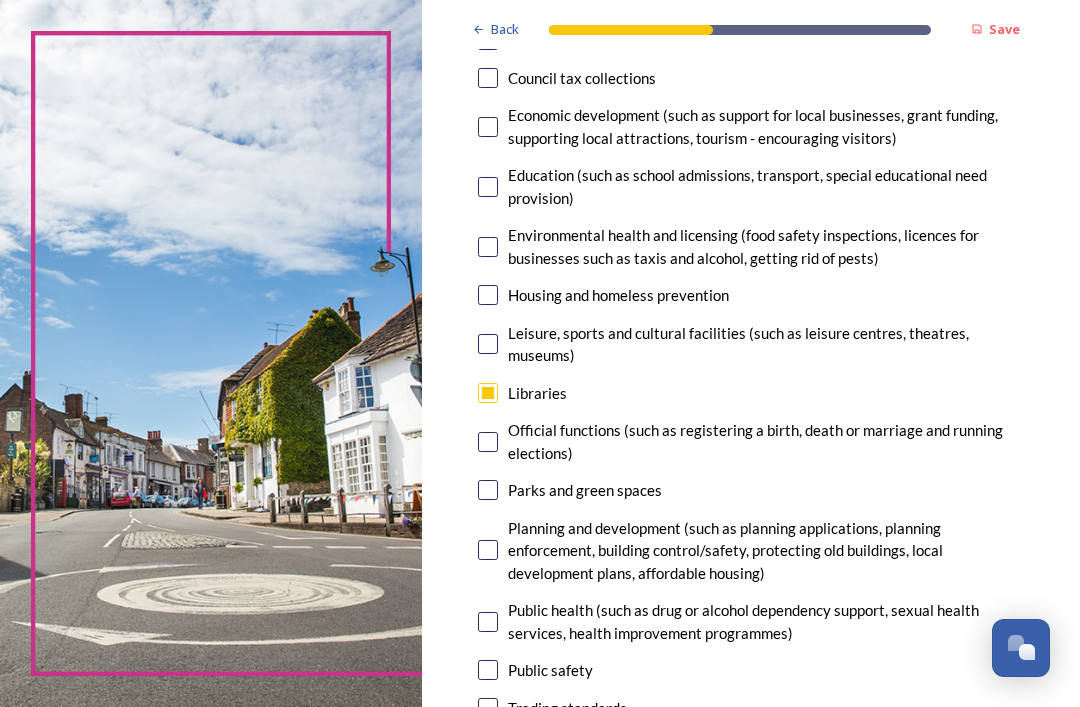 click at bounding box center (488, 490) 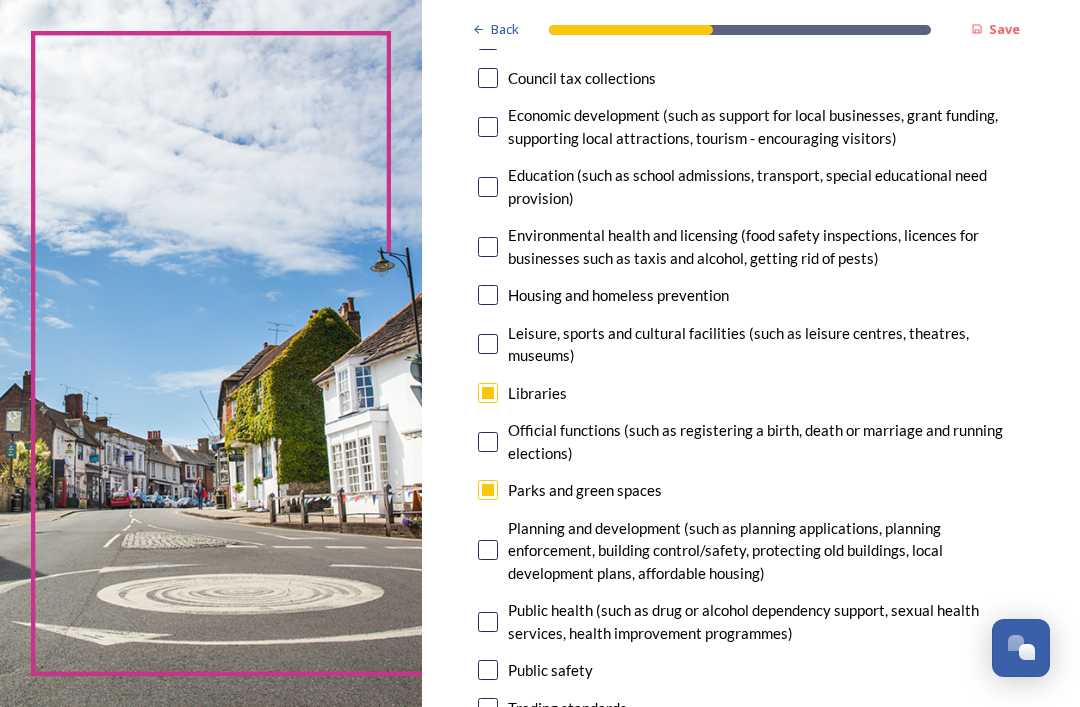 click at bounding box center (488, 550) 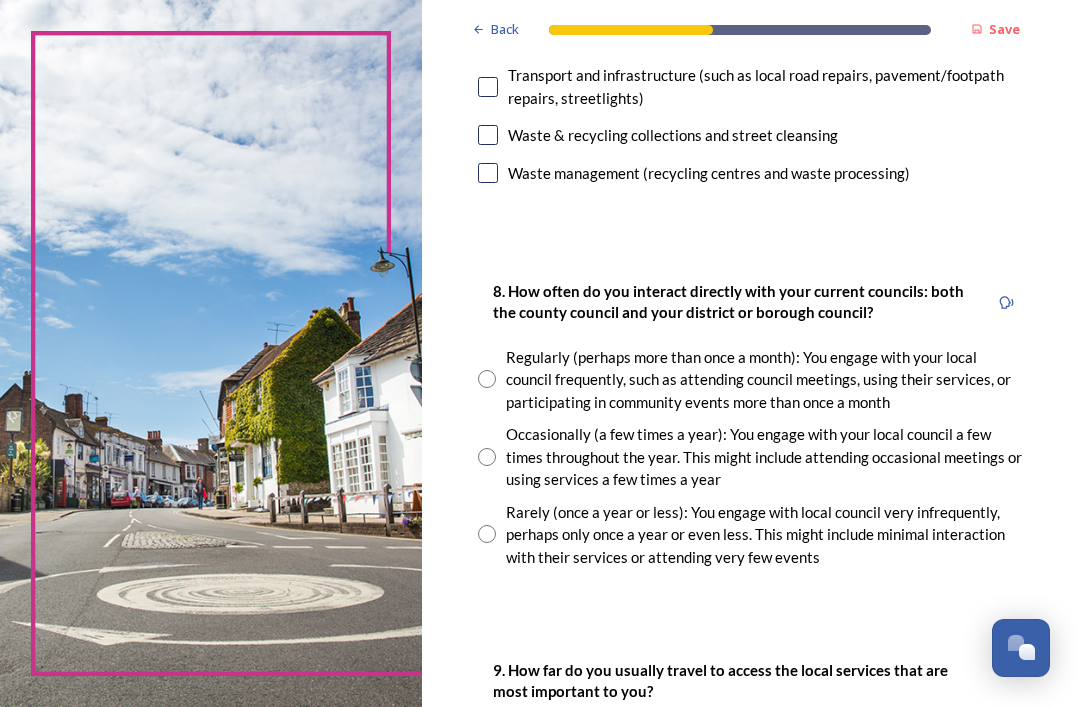 scroll, scrollTop: 1067, scrollLeft: 0, axis: vertical 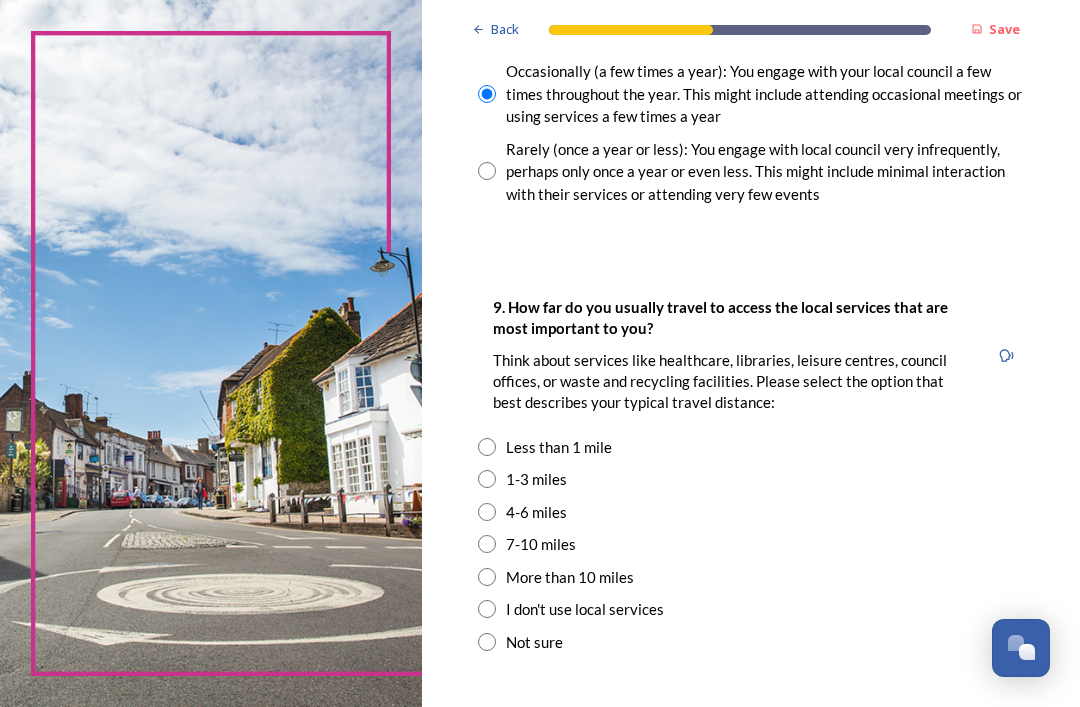 click at bounding box center [487, 479] 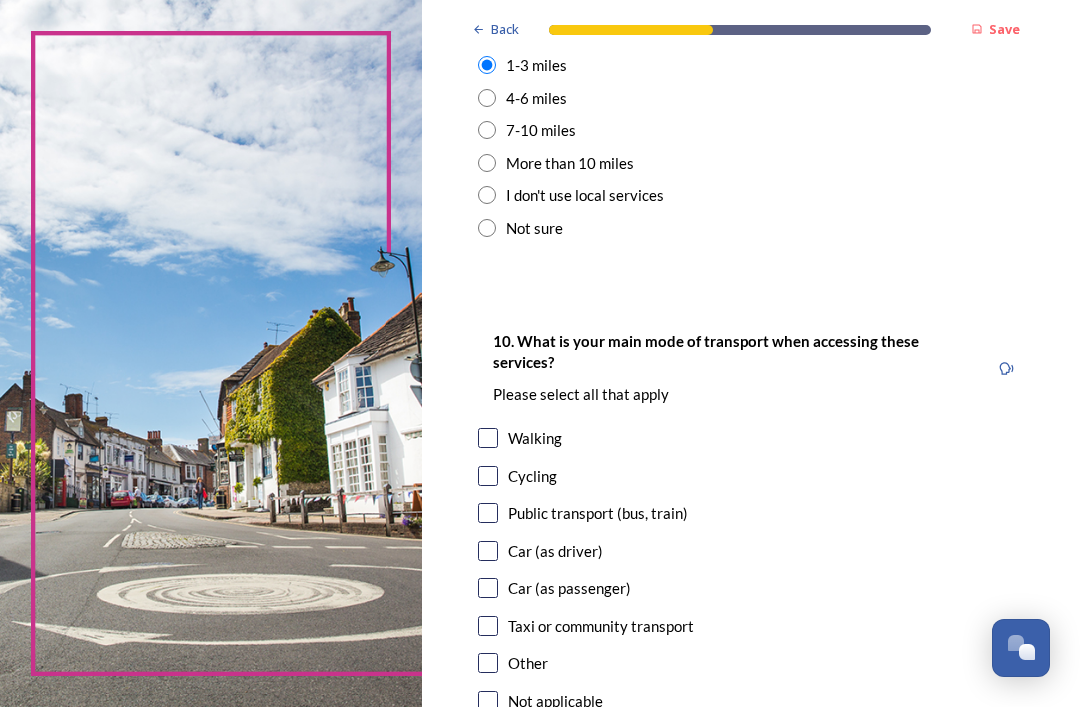 scroll, scrollTop: 1844, scrollLeft: 0, axis: vertical 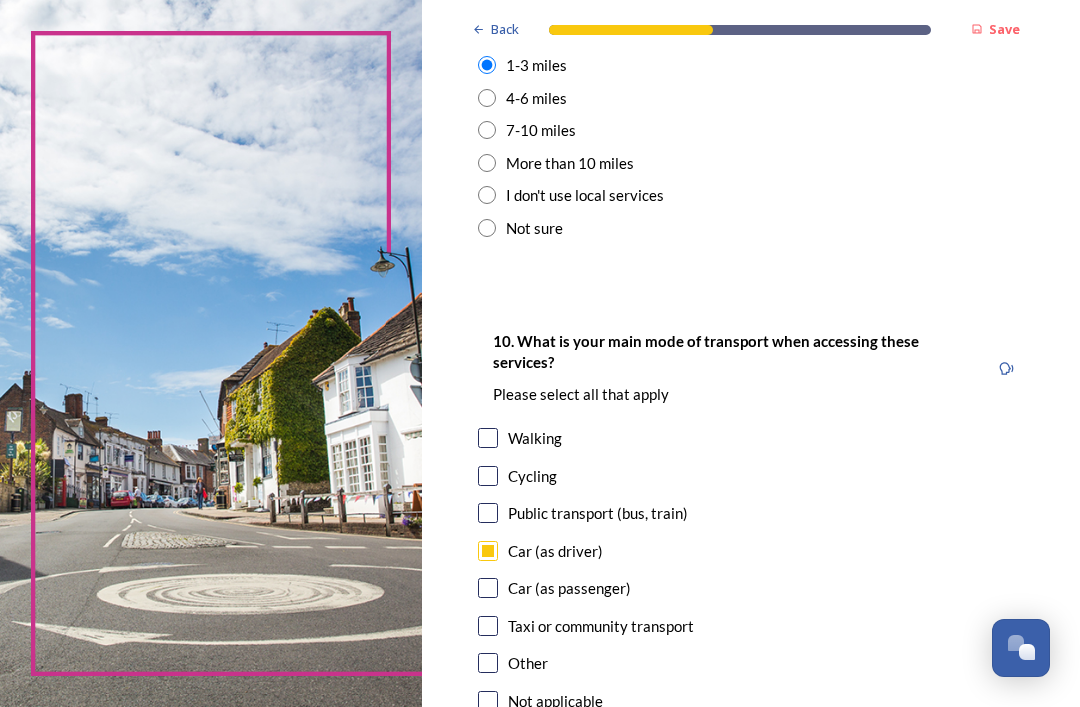 click at bounding box center (488, 588) 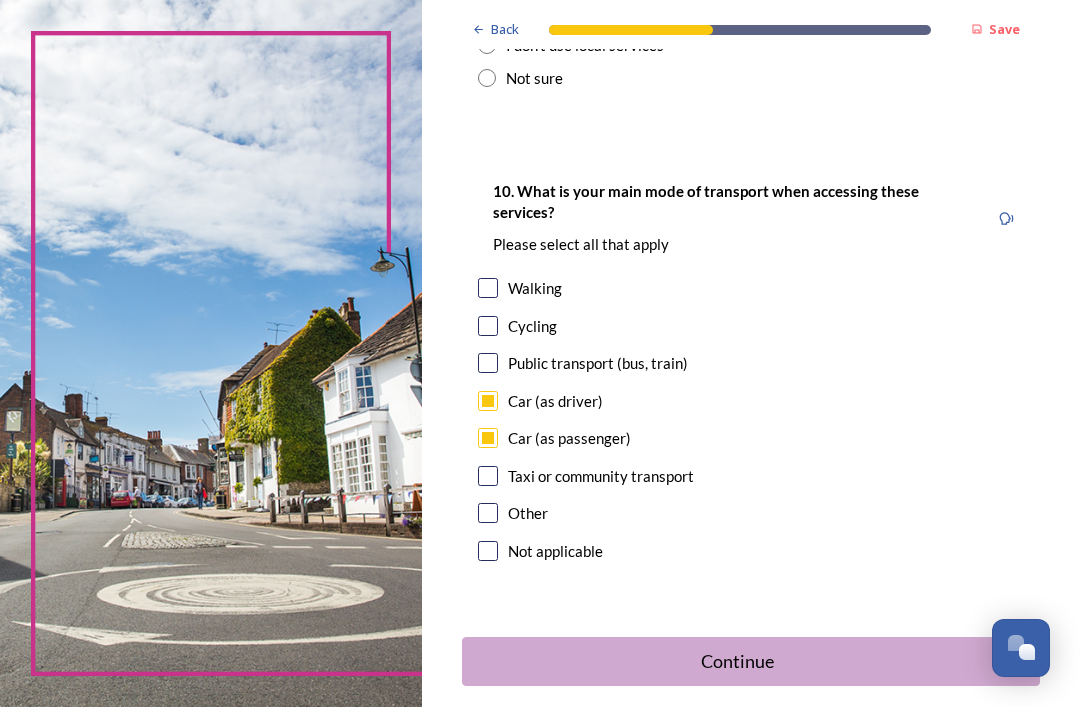 scroll, scrollTop: 1993, scrollLeft: 0, axis: vertical 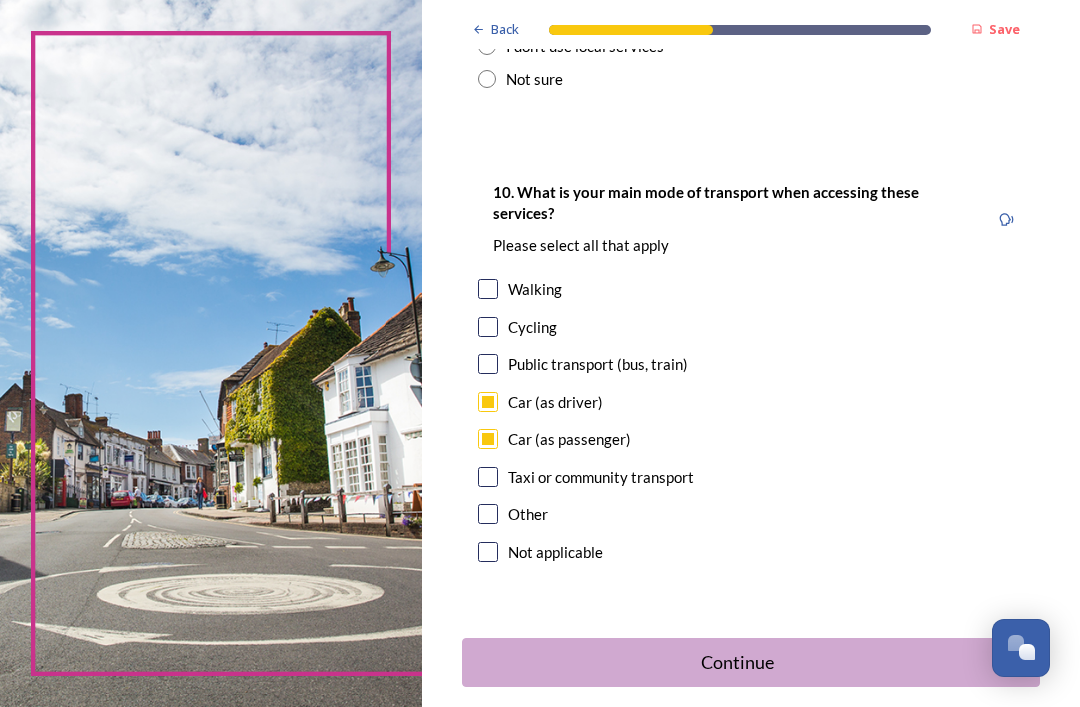 click on "Continue" at bounding box center (737, 662) 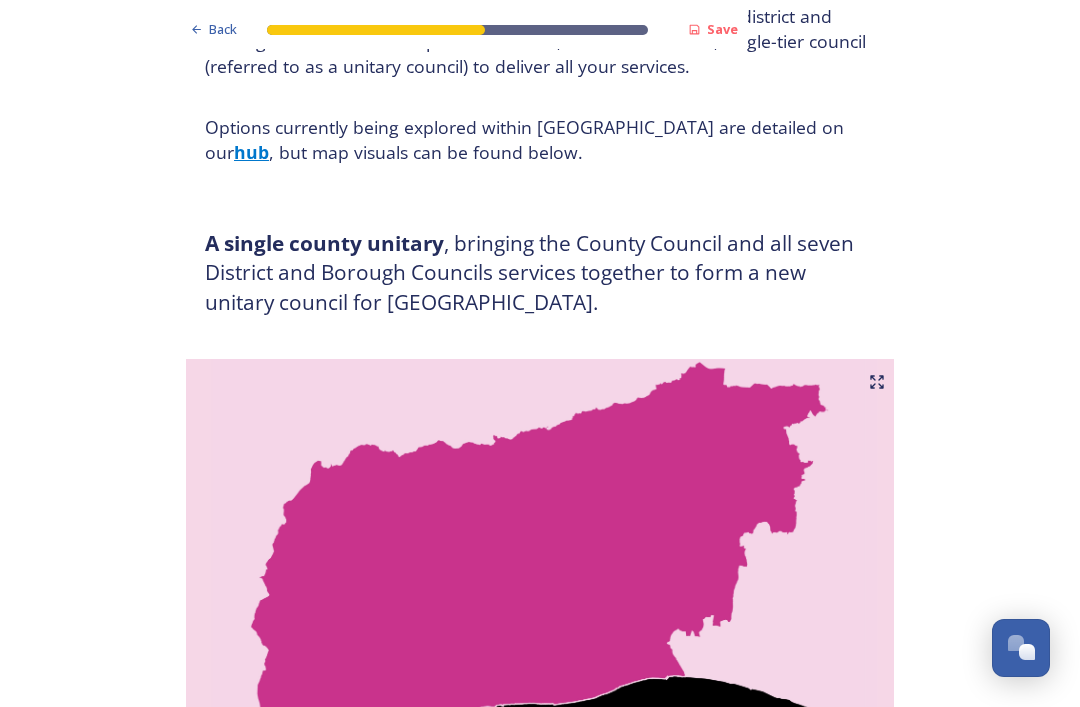 click on "Back Save Prioritising future services As explained on our  Shaping [GEOGRAPHIC_DATA] hub , Local Government Reorganisation for [GEOGRAPHIC_DATA] means that the county, district and borough councils will be replaced with one, or more than one, single-tier council (referred to as a unitary council) to deliver all your services.  Options currently being explored within [GEOGRAPHIC_DATA] are detailed on our  hub , but map visuals can be found below. A single county unitary , bringing the County Council and all seven District and Borough Councils services together to form a new unitary council for [GEOGRAPHIC_DATA]. Single unitary model (You can enlarge this map by clicking on the square expand icon in the top right of the image) Two unitary option, variation 1  -   one unitary combining Arun, [GEOGRAPHIC_DATA] and Worthing footprints and one unitary combining Adur, [GEOGRAPHIC_DATA], [GEOGRAPHIC_DATA], and Mid-Sussex footprints. Two unitary model variation 1 (You can enlarge this map by clicking on the square expand icon in the top right of the image) * Other 5" at bounding box center [540, 2904] 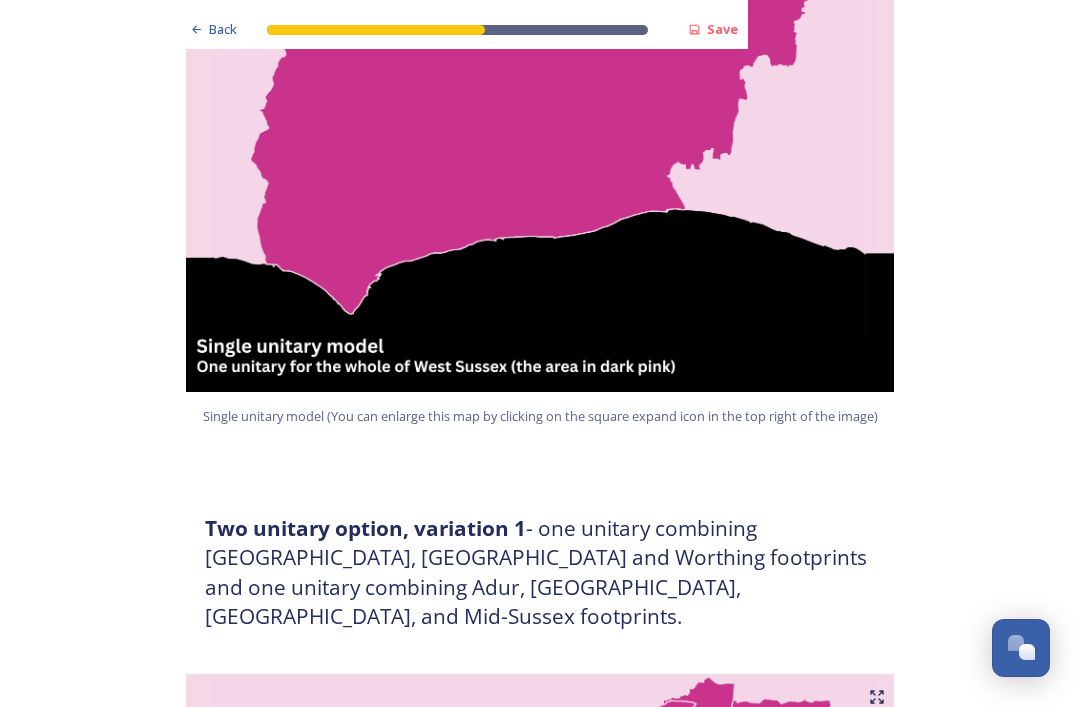click on "Back Save Prioritising future services As explained on our  Shaping [GEOGRAPHIC_DATA] hub , Local Government Reorganisation for [GEOGRAPHIC_DATA] means that the county, district and borough councils will be replaced with one, or more than one, single-tier council (referred to as a unitary council) to deliver all your services.  Options currently being explored within [GEOGRAPHIC_DATA] are detailed on our  hub , but map visuals can be found below. A single county unitary , bringing the County Council and all seven District and Borough Councils services together to form a new unitary council for [GEOGRAPHIC_DATA]. Single unitary model (You can enlarge this map by clicking on the square expand icon in the top right of the image) Two unitary option, variation 1  -   one unitary combining Arun, [GEOGRAPHIC_DATA] and Worthing footprints and one unitary combining Adur, [GEOGRAPHIC_DATA], [GEOGRAPHIC_DATA], and Mid-Sussex footprints. Two unitary model variation 1 (You can enlarge this map by clicking on the square expand icon in the top right of the image) * Other 5" at bounding box center [540, 2437] 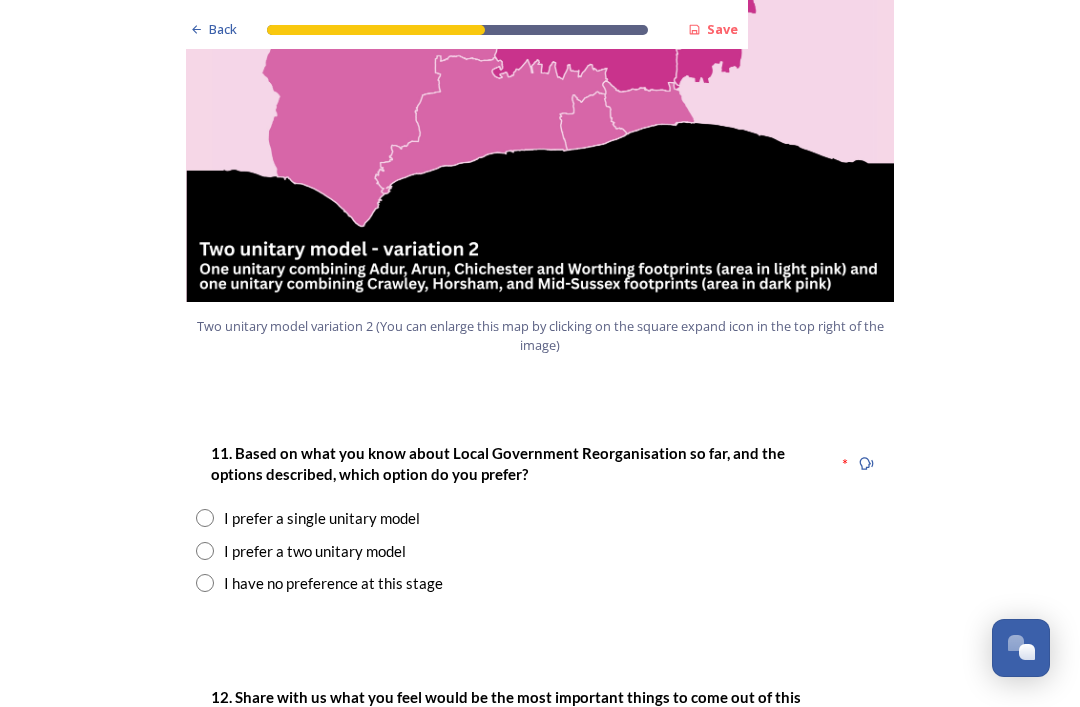 scroll, scrollTop: 2357, scrollLeft: 0, axis: vertical 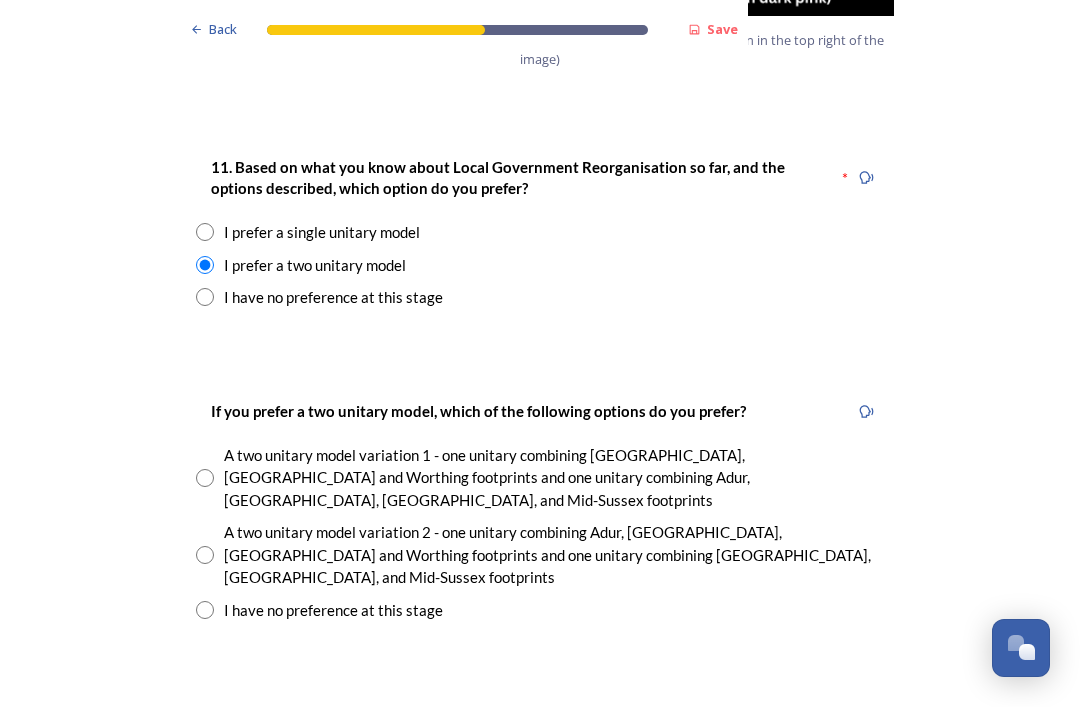 click at bounding box center [205, 478] 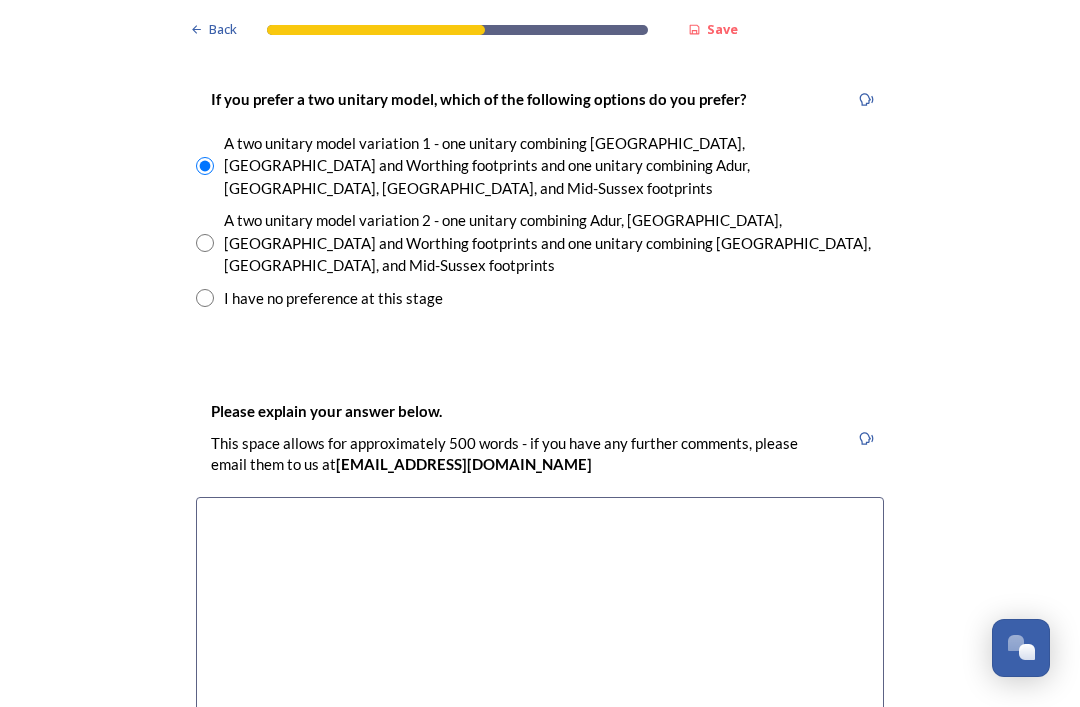 scroll, scrollTop: 2955, scrollLeft: 0, axis: vertical 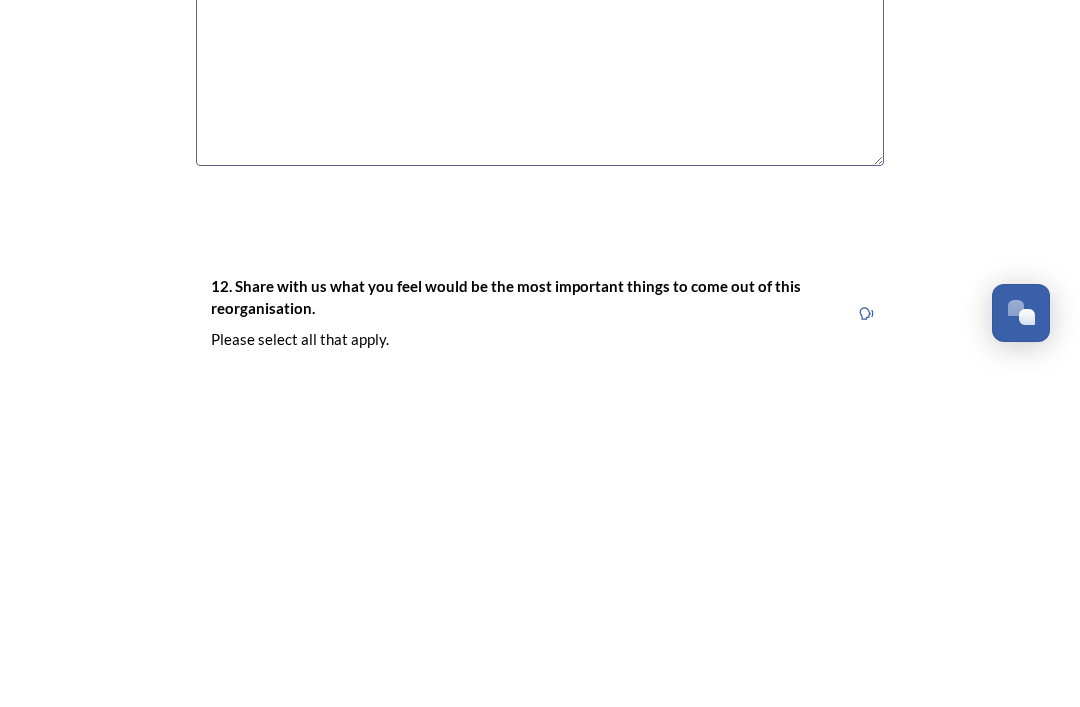 type on "I think one unit is too much, and locals will have no say in the area they live.  One large un democratic area." 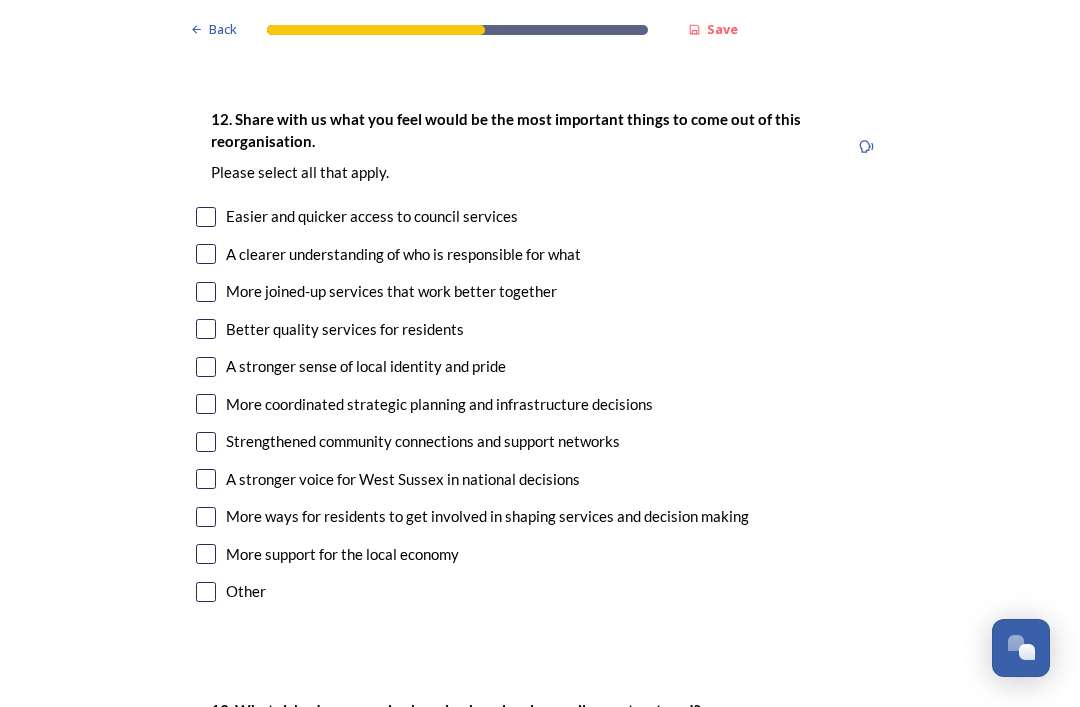 scroll, scrollTop: 3678, scrollLeft: 0, axis: vertical 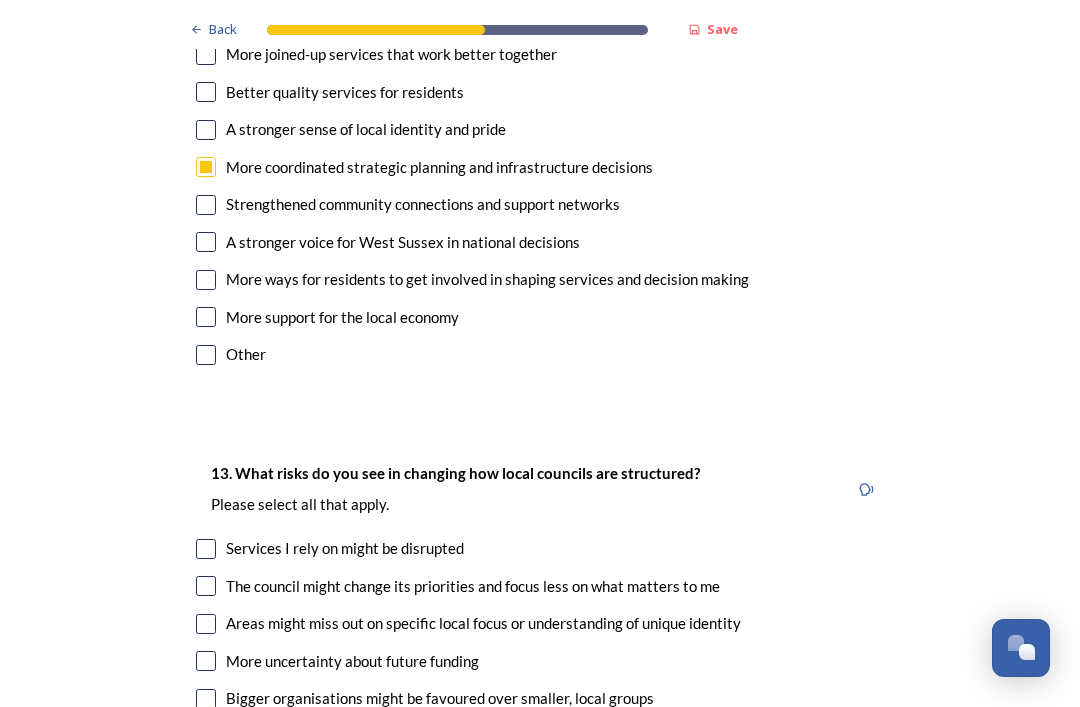 click at bounding box center [206, 624] 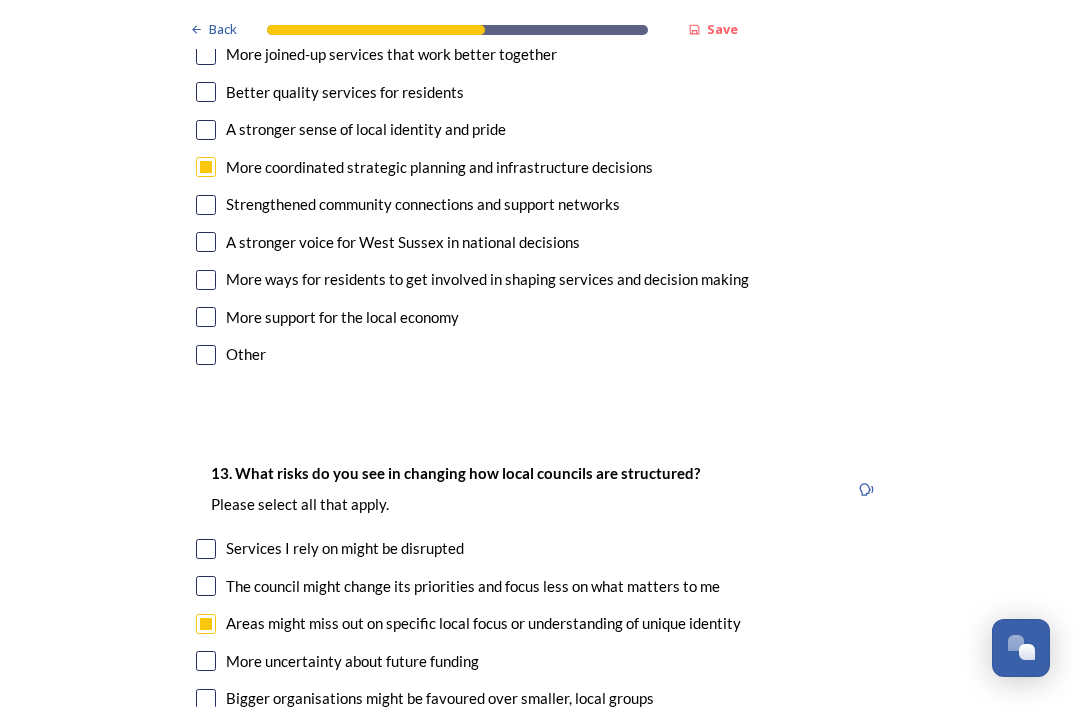 click at bounding box center [206, 736] 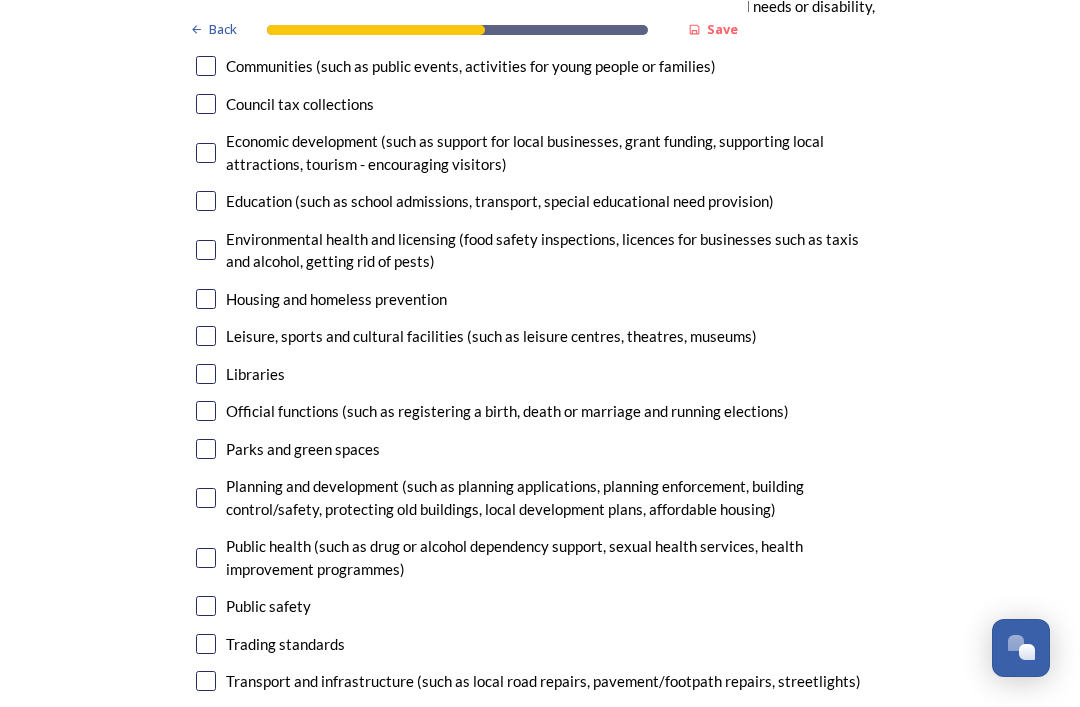 scroll, scrollTop: 5046, scrollLeft: 0, axis: vertical 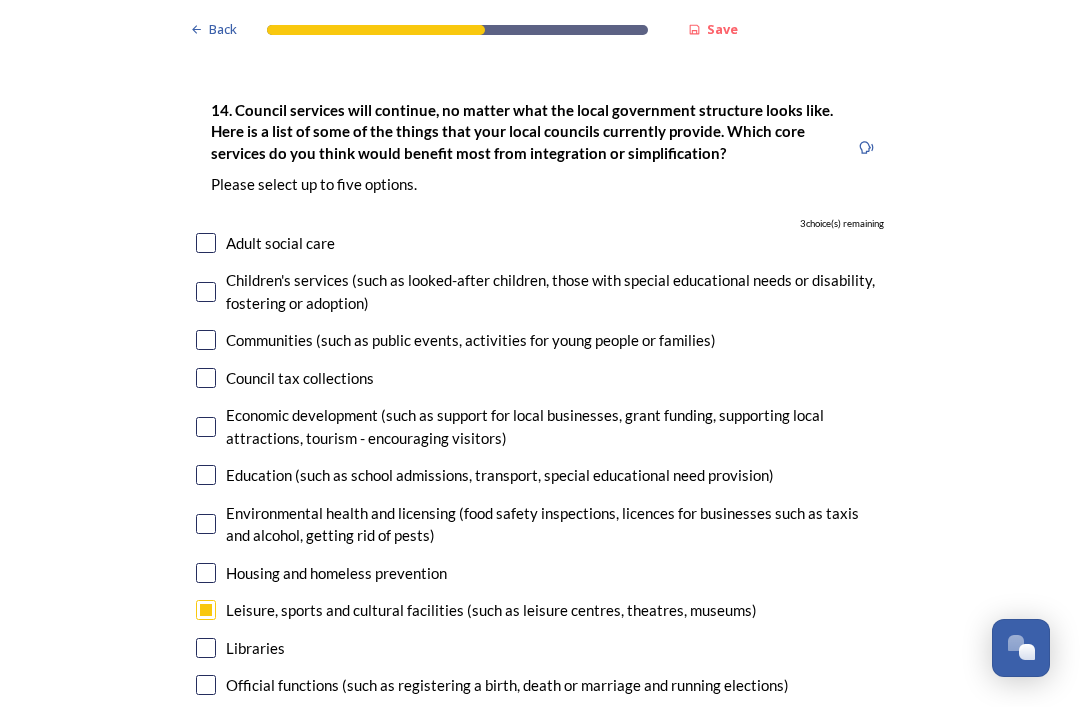 click at bounding box center (206, 524) 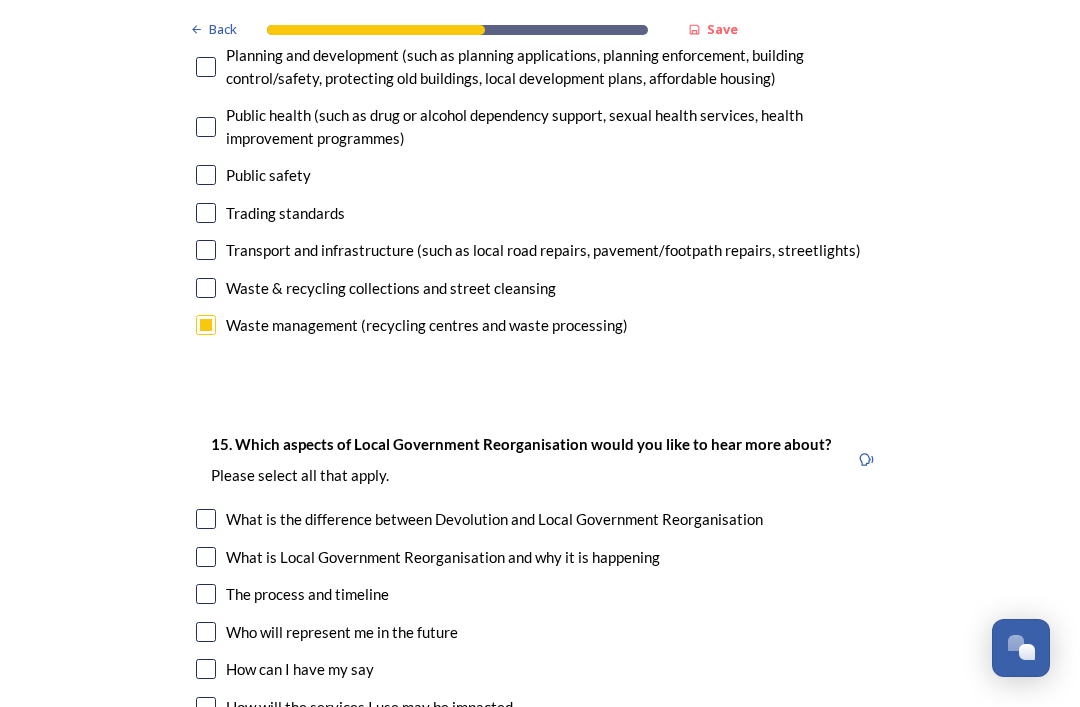 scroll, scrollTop: 5477, scrollLeft: 0, axis: vertical 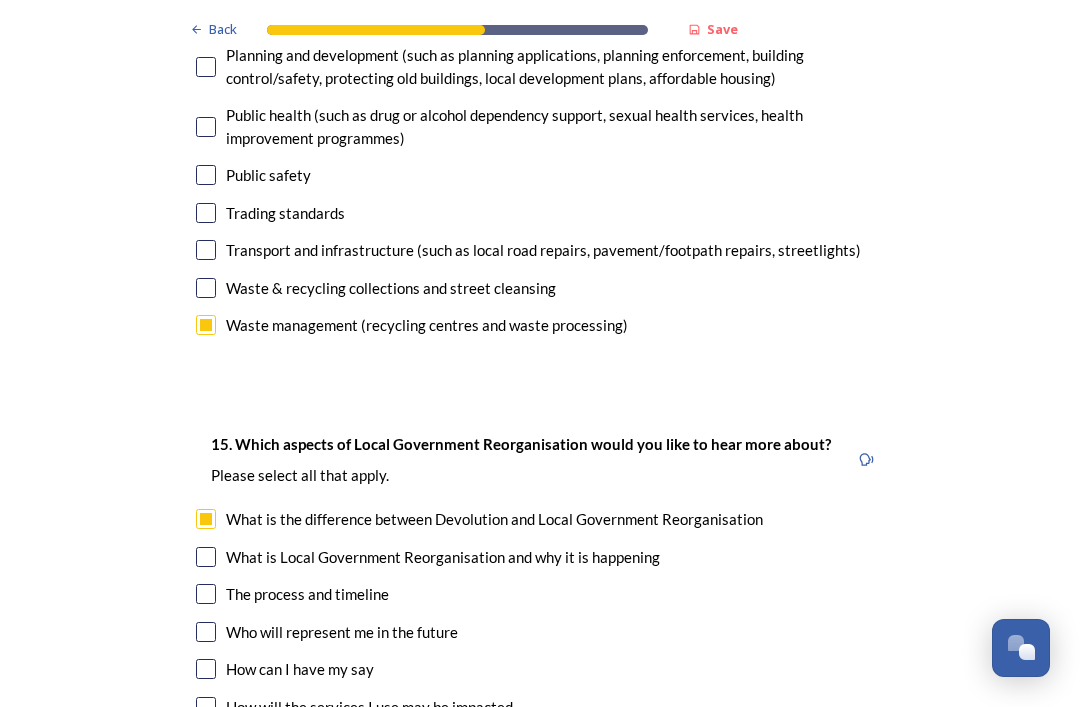 click at bounding box center [206, 557] 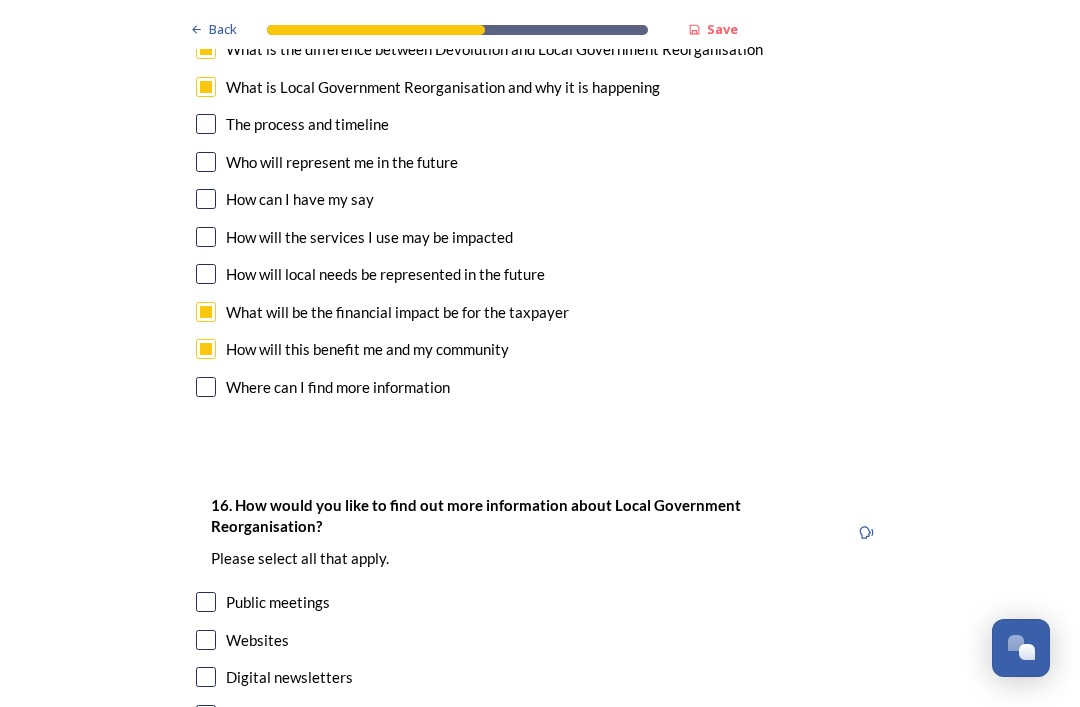 scroll, scrollTop: 5947, scrollLeft: 0, axis: vertical 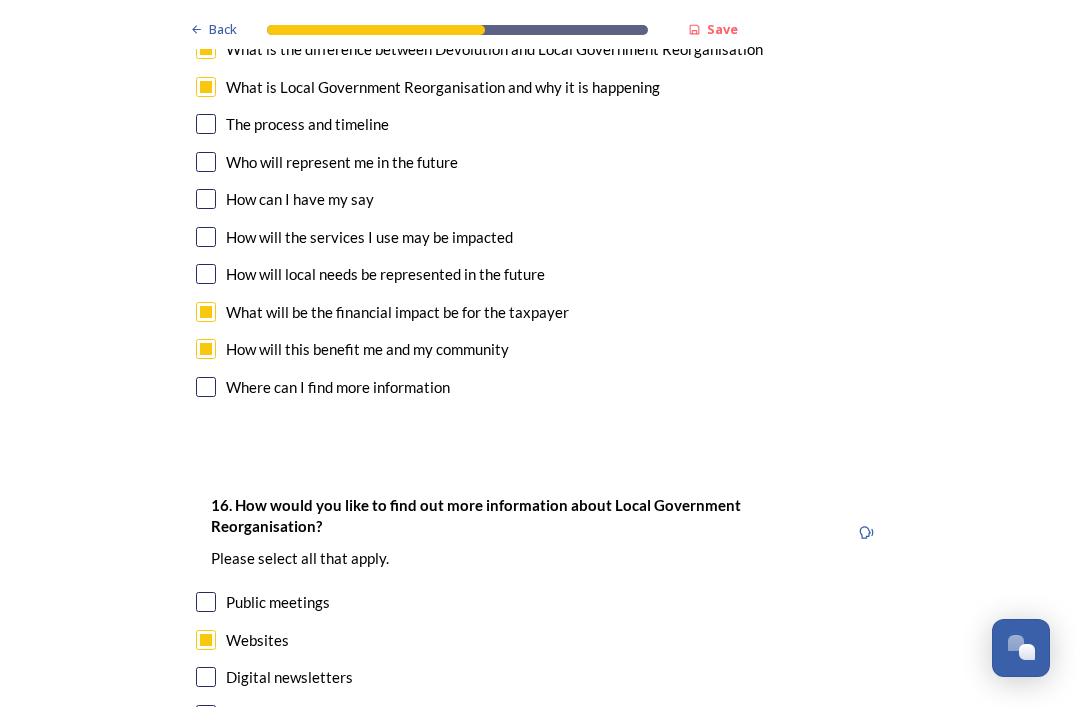 checkbox on "true" 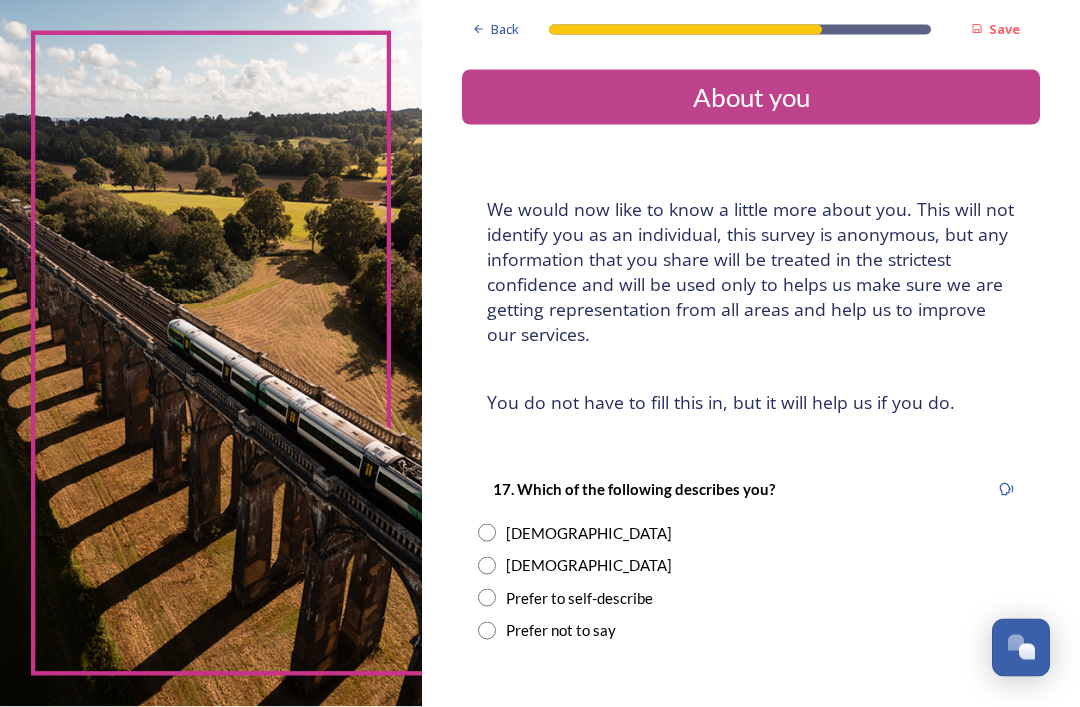 scroll, scrollTop: 0, scrollLeft: 0, axis: both 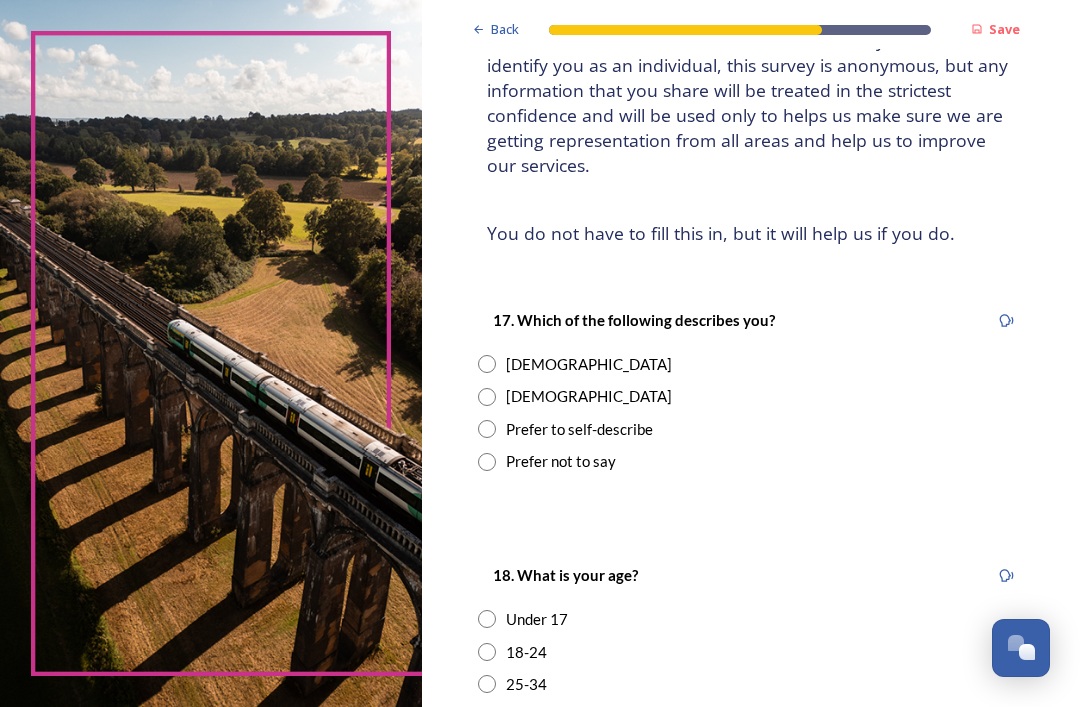 click at bounding box center [487, 364] 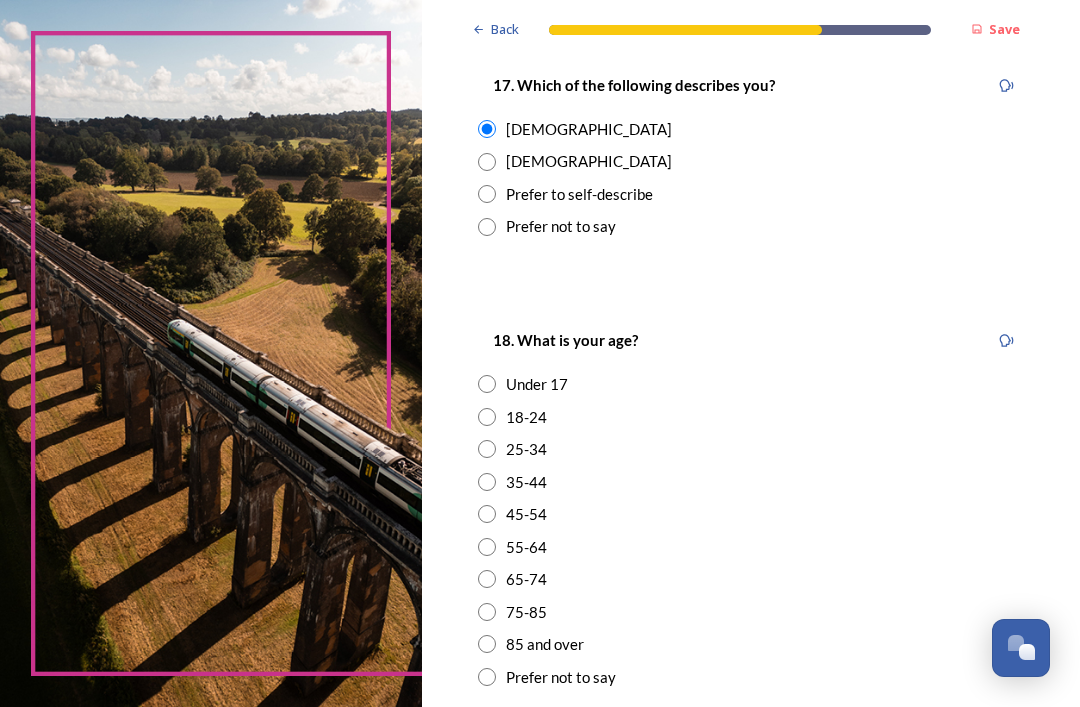 scroll, scrollTop: 404, scrollLeft: 0, axis: vertical 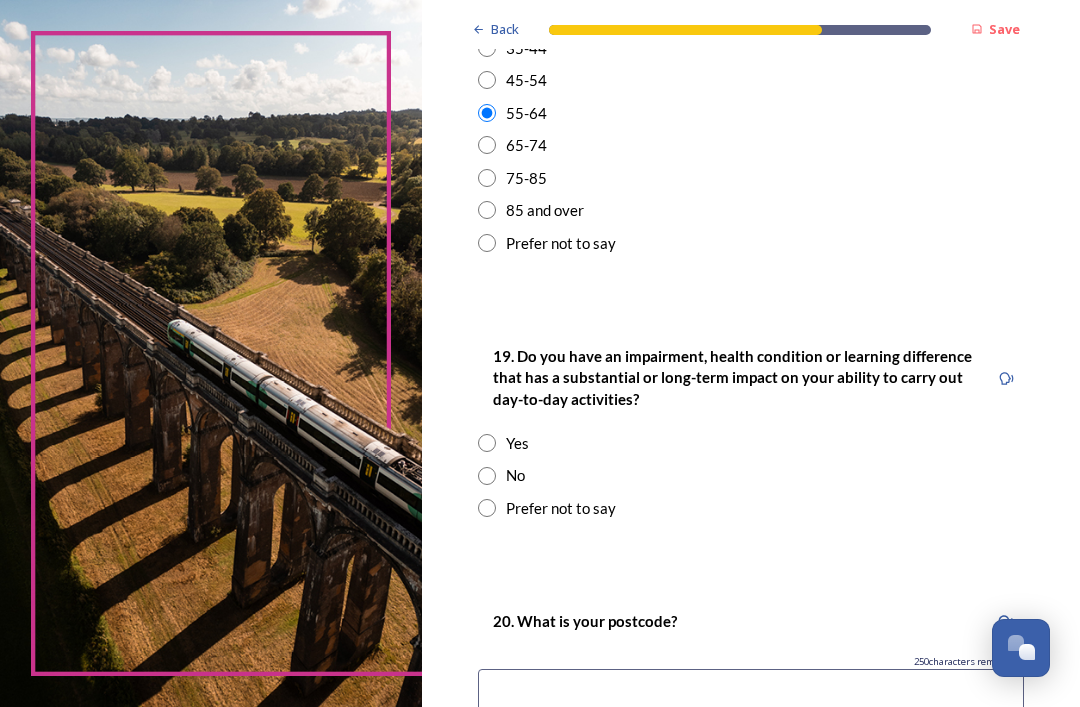click at bounding box center [487, 476] 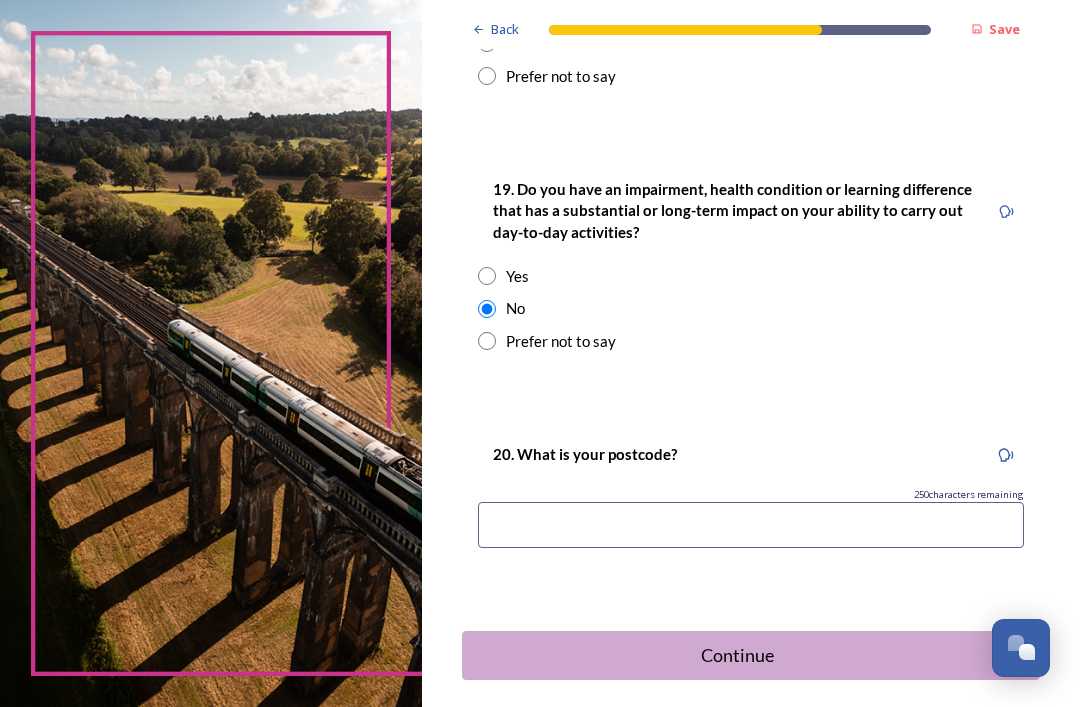 scroll, scrollTop: 1005, scrollLeft: 0, axis: vertical 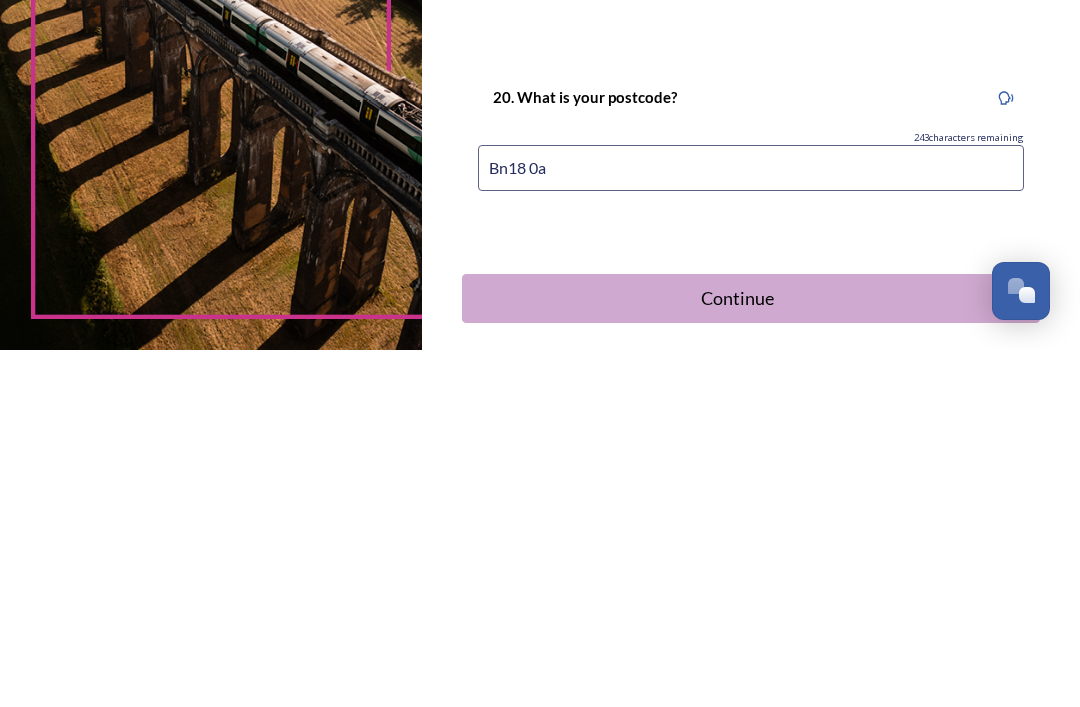 type on "Bn18 0au" 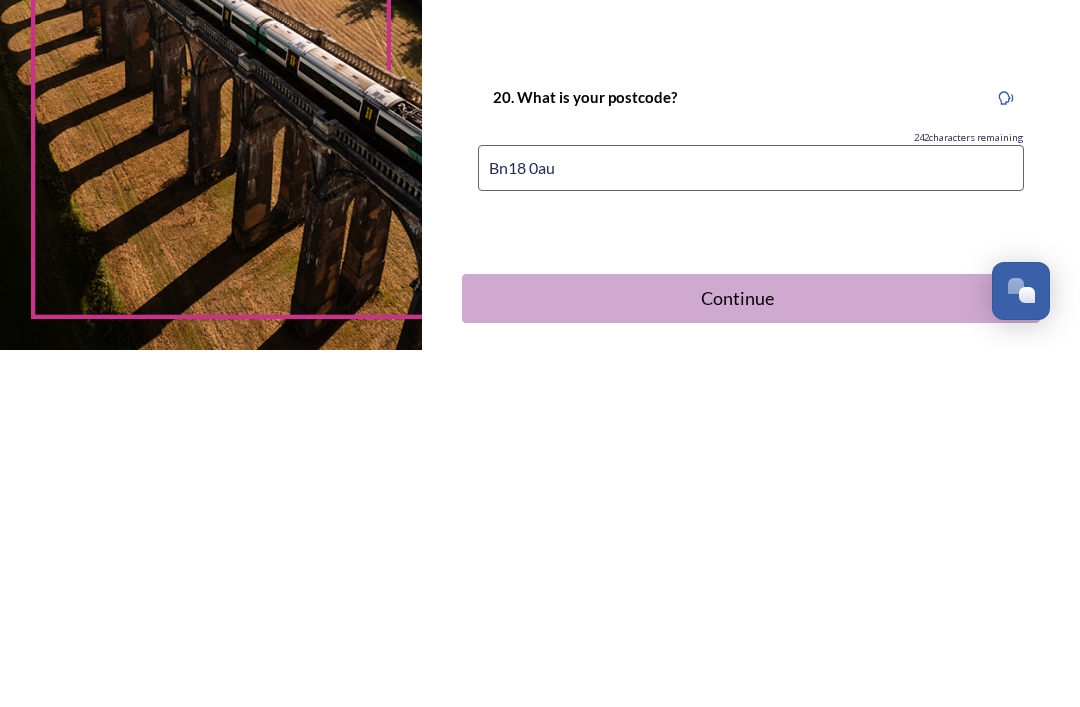 scroll, scrollTop: 64, scrollLeft: 0, axis: vertical 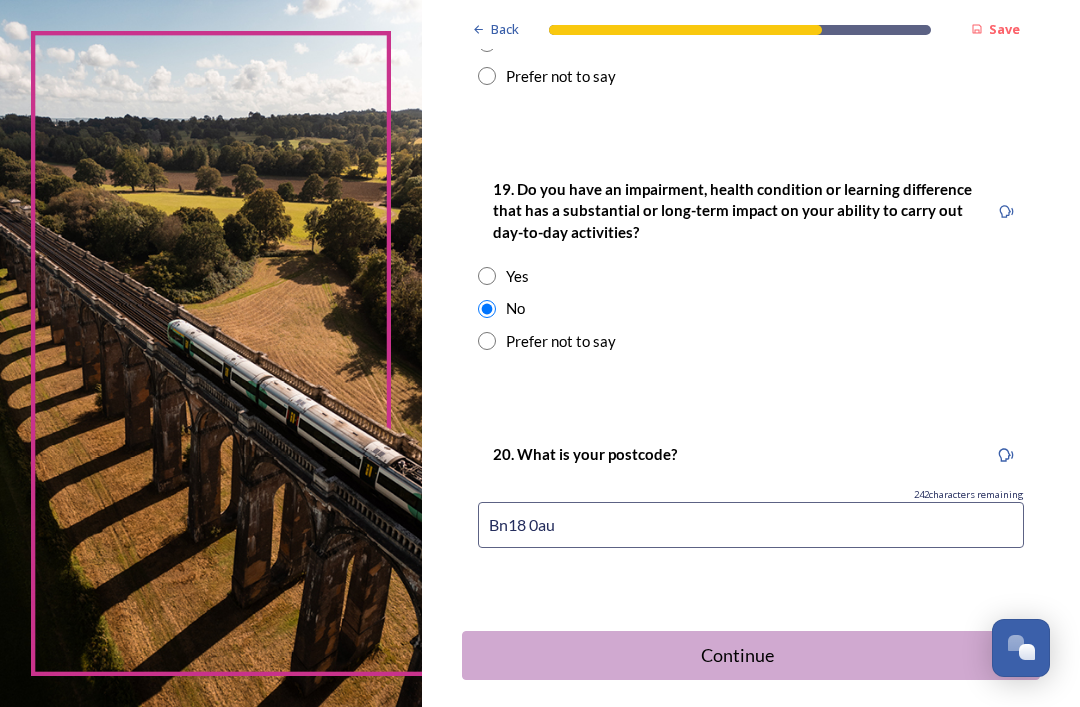 click on "Continue" at bounding box center [751, 655] 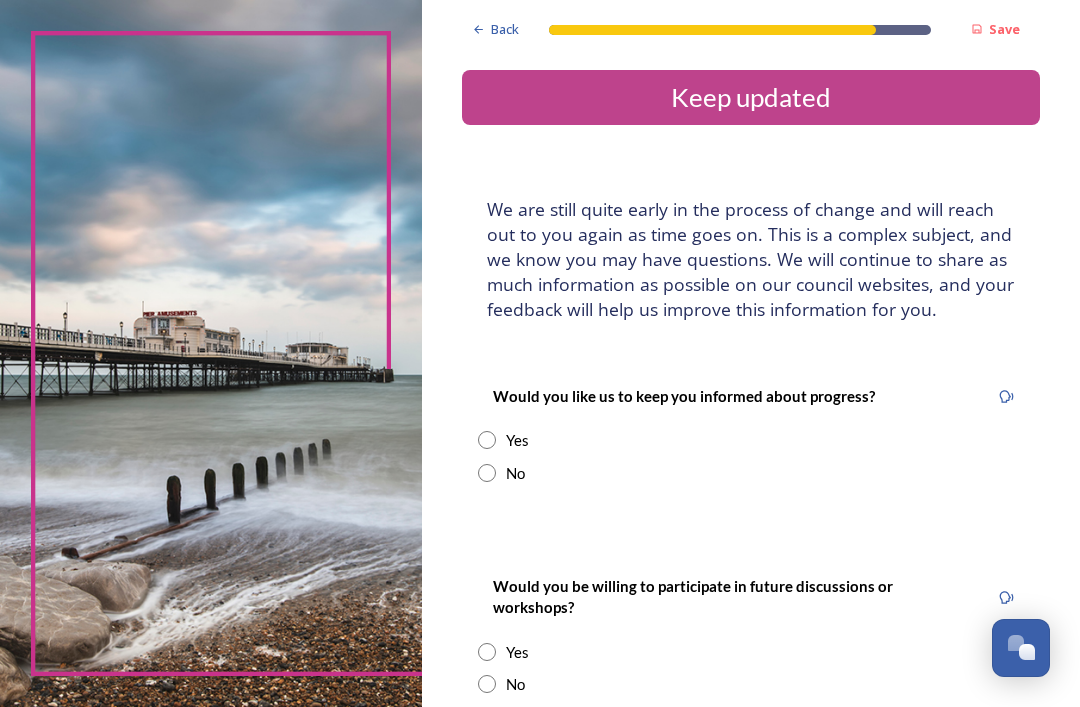 click at bounding box center (487, 440) 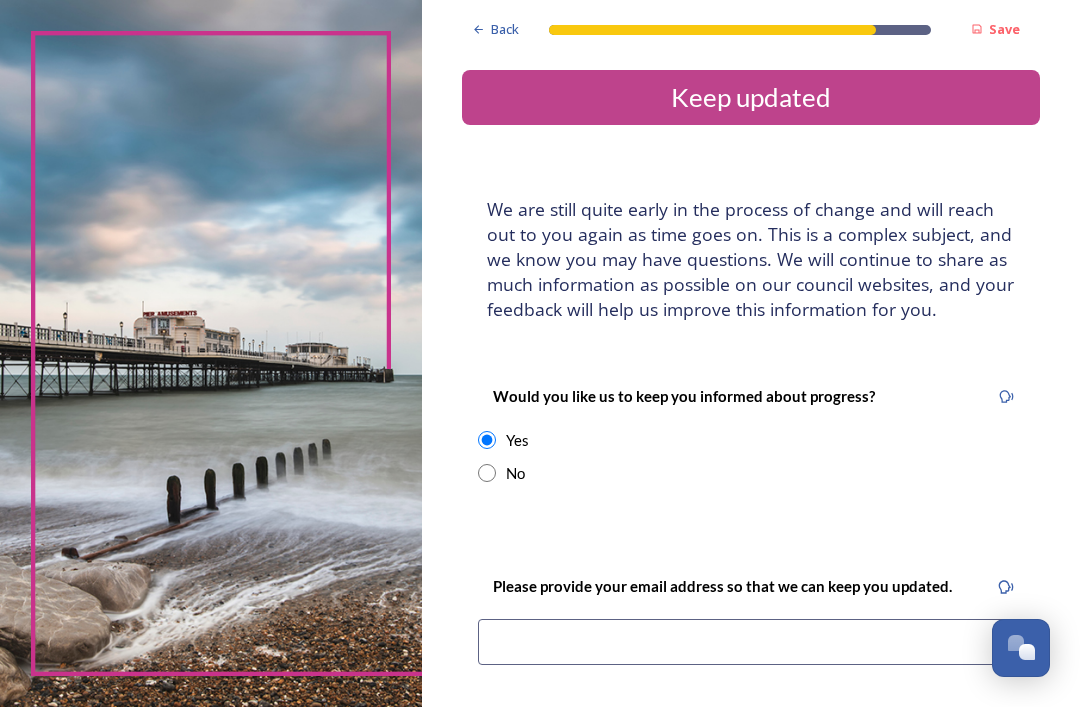 click at bounding box center [487, 440] 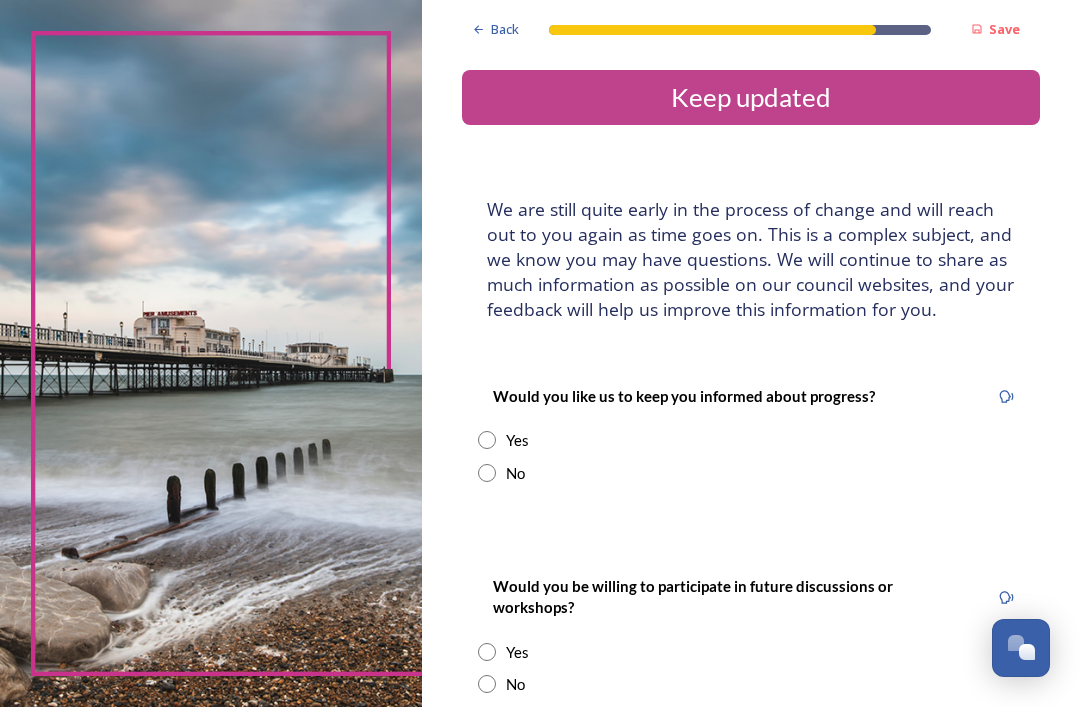 click at bounding box center (487, 473) 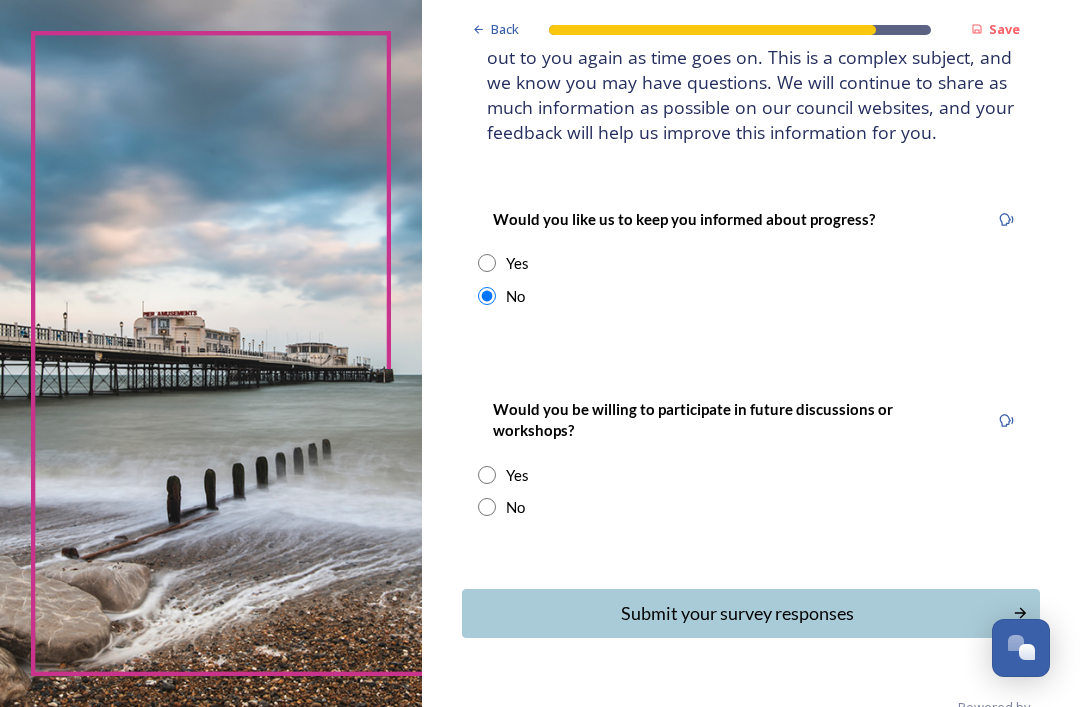 scroll, scrollTop: 175, scrollLeft: 0, axis: vertical 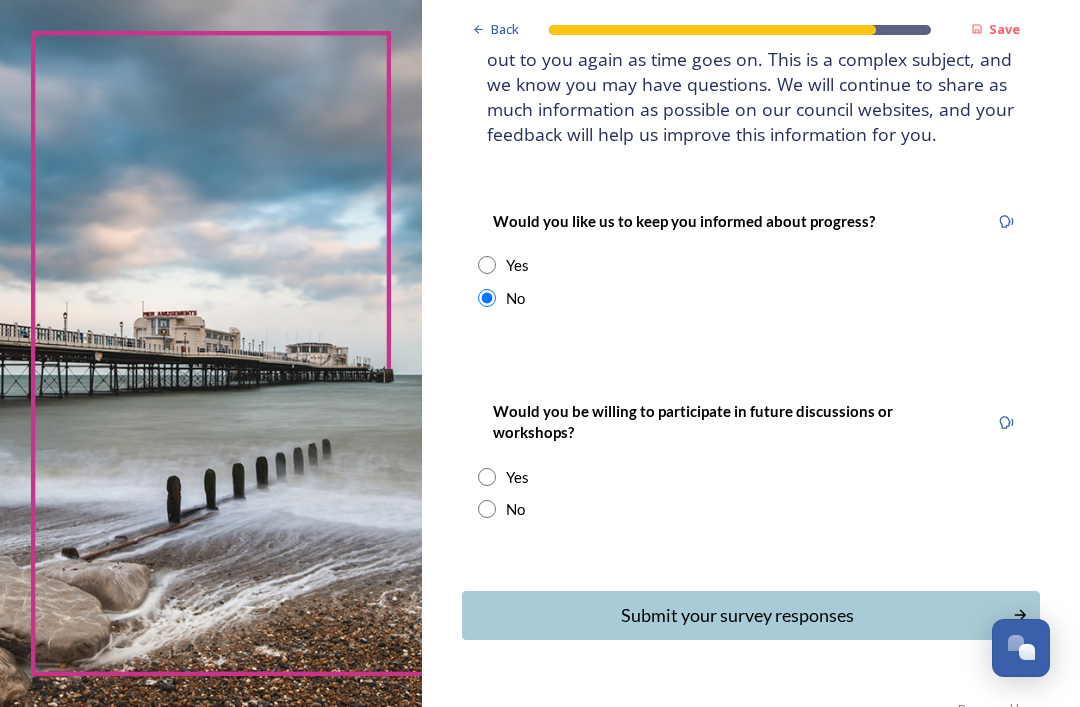 click at bounding box center (487, 509) 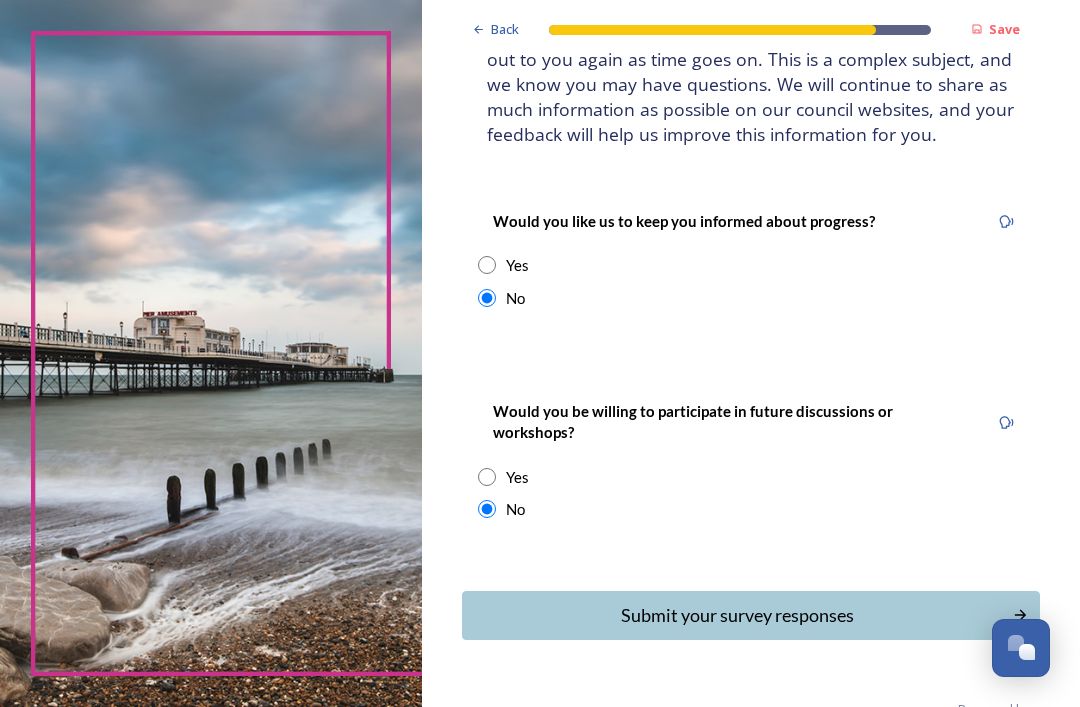 click on "Submit your survey responses" at bounding box center (737, 615) 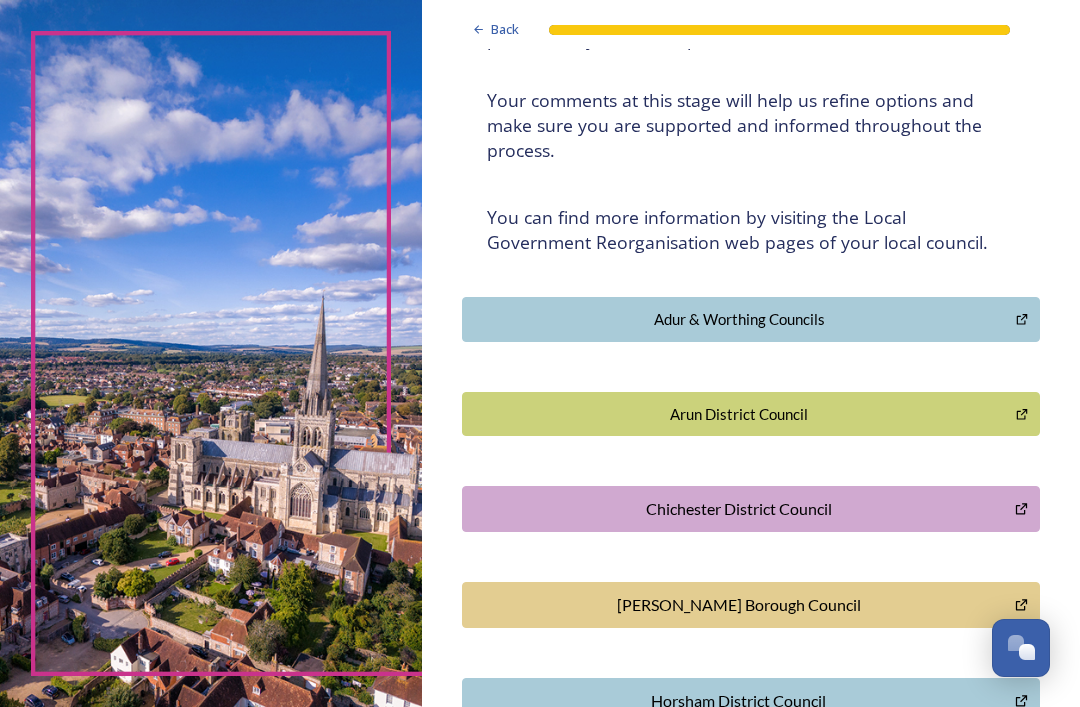 click on "Back Thank you! Thank you for completing this survey.  ﻿We are still quite early in the process of change. There will be further opportunities to share views and provide input for plans as they are developed and refined.  ﻿Your comments at this stage will help us refine options and make sure you are supported and informed throughout the process. You can find more information by visiting the Local Government Reorganisation web pages of your local council. Adur & Worthing Councils   Arun District Council   Chichester District Council   [PERSON_NAME] Borough Council   Horsham District Council   Mid Sussex District Council   West Sussex County Council   Back Powered by" at bounding box center (751, 375) 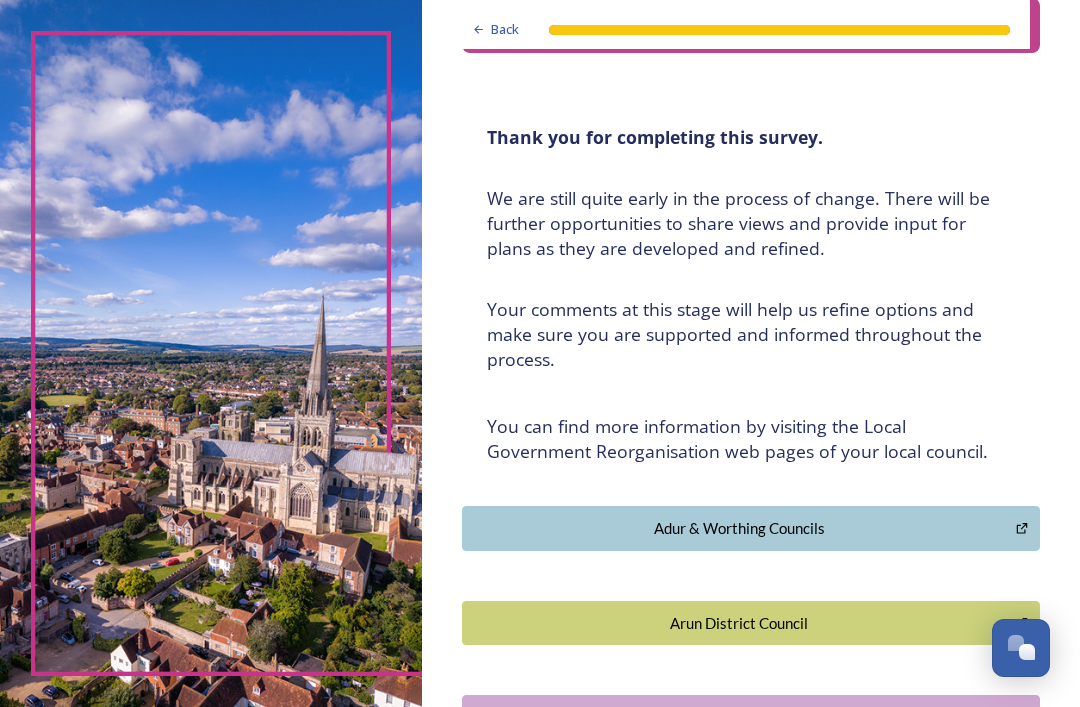 scroll, scrollTop: 72, scrollLeft: 0, axis: vertical 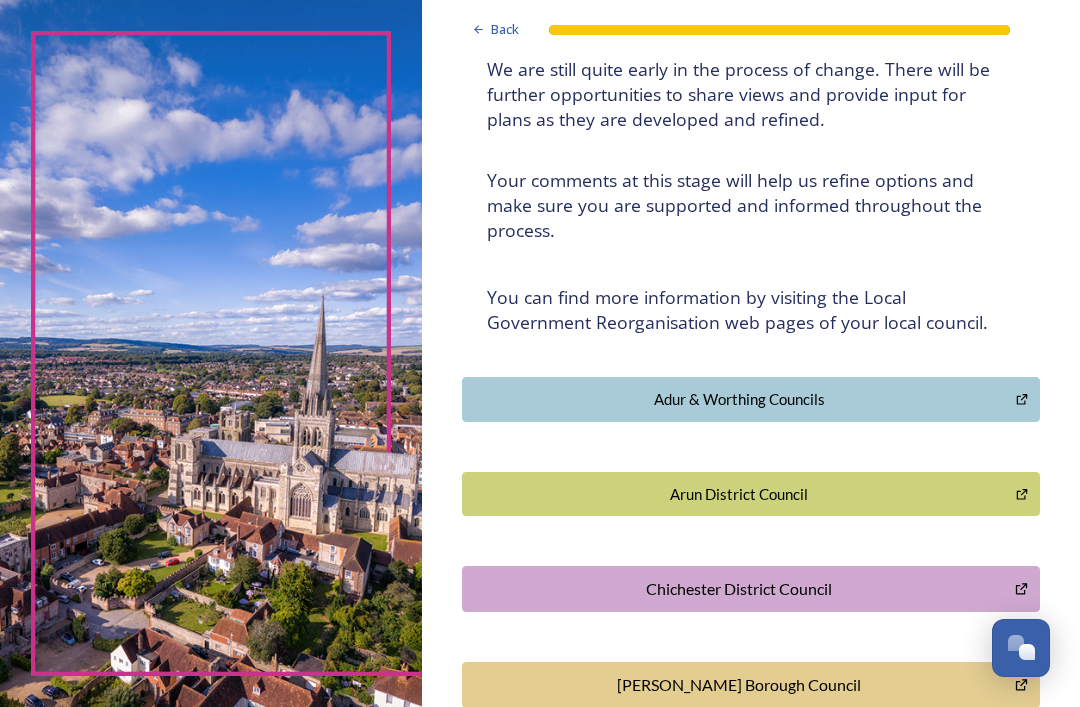 click on "Back Thank you! Thank you for completing this survey.  ﻿We are still quite early in the process of change. There will be further opportunities to share views and provide input for plans as they are developed and refined.  ﻿Your comments at this stage will help us refine options and make sure you are supported and informed throughout the process. You can find more information by visiting the Local Government Reorganisation web pages of your local council. Adur & Worthing Councils   Arun District Council   Chichester District Council   [PERSON_NAME] Borough Council   Horsham District Council   Mid Sussex District Council   West Sussex County Council   Back Powered by" at bounding box center [751, 455] 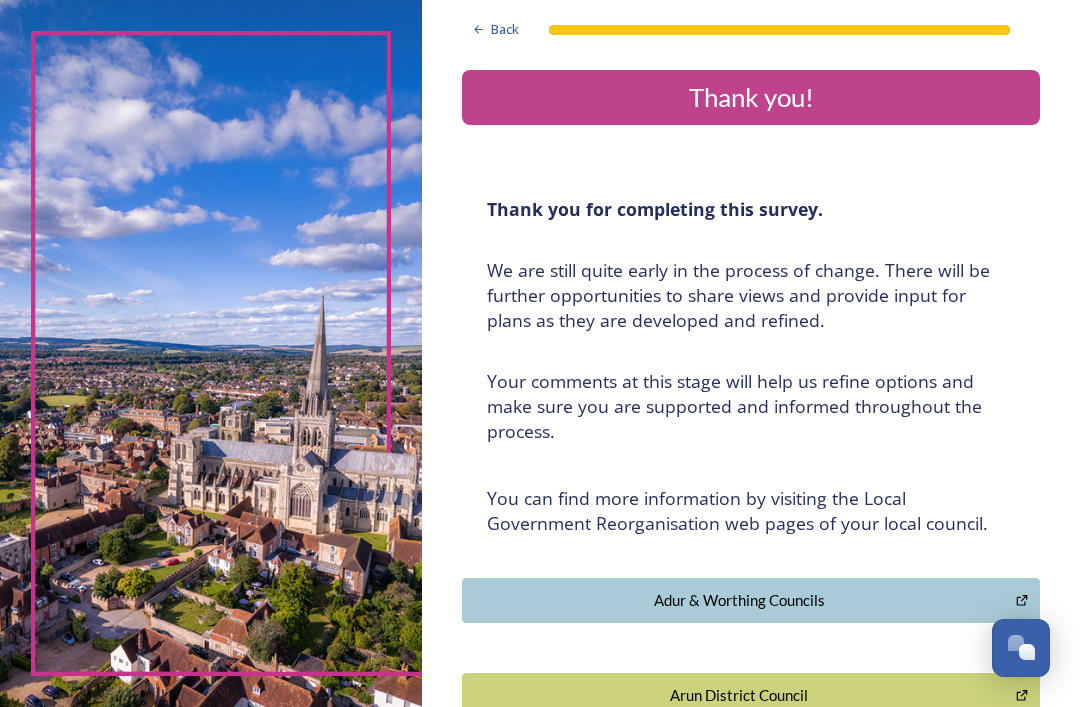 scroll, scrollTop: 0, scrollLeft: 0, axis: both 